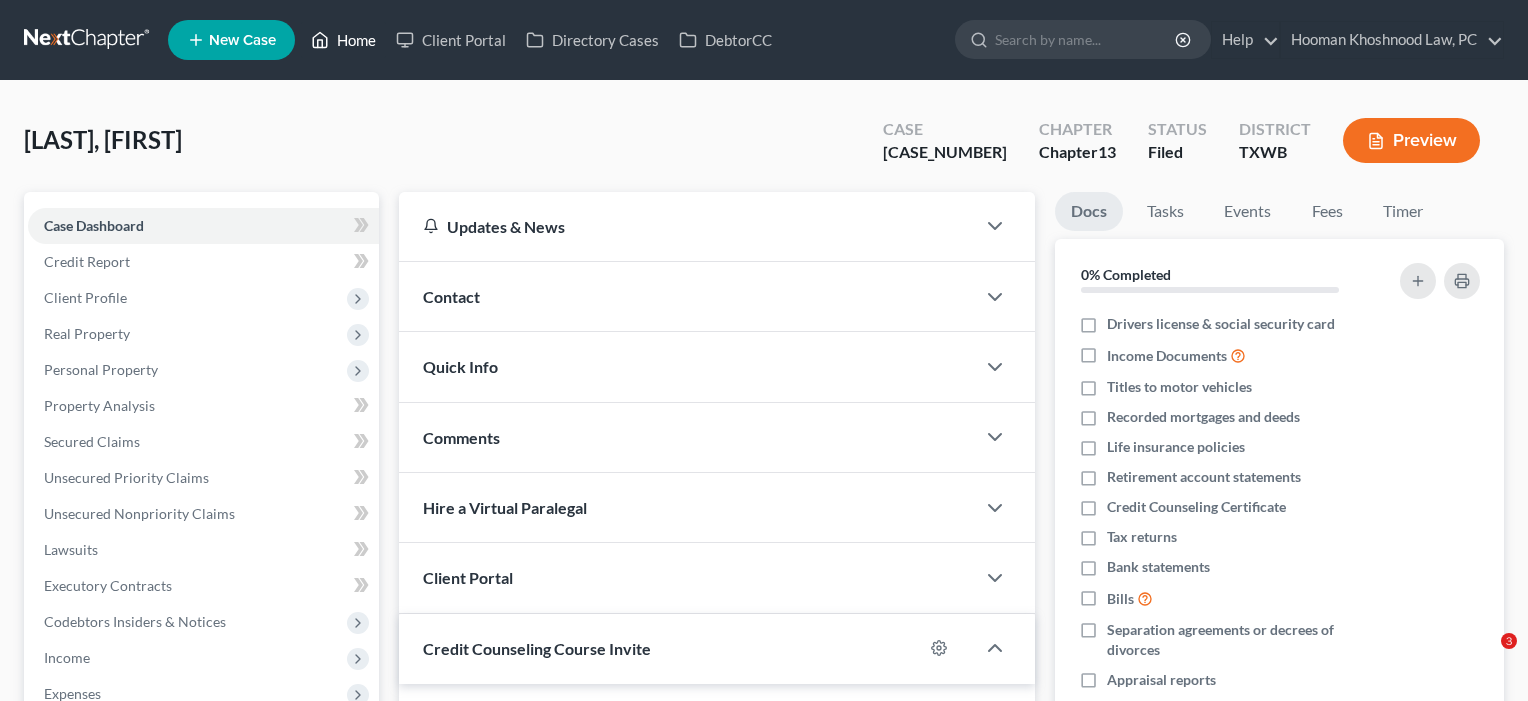 scroll, scrollTop: 0, scrollLeft: 0, axis: both 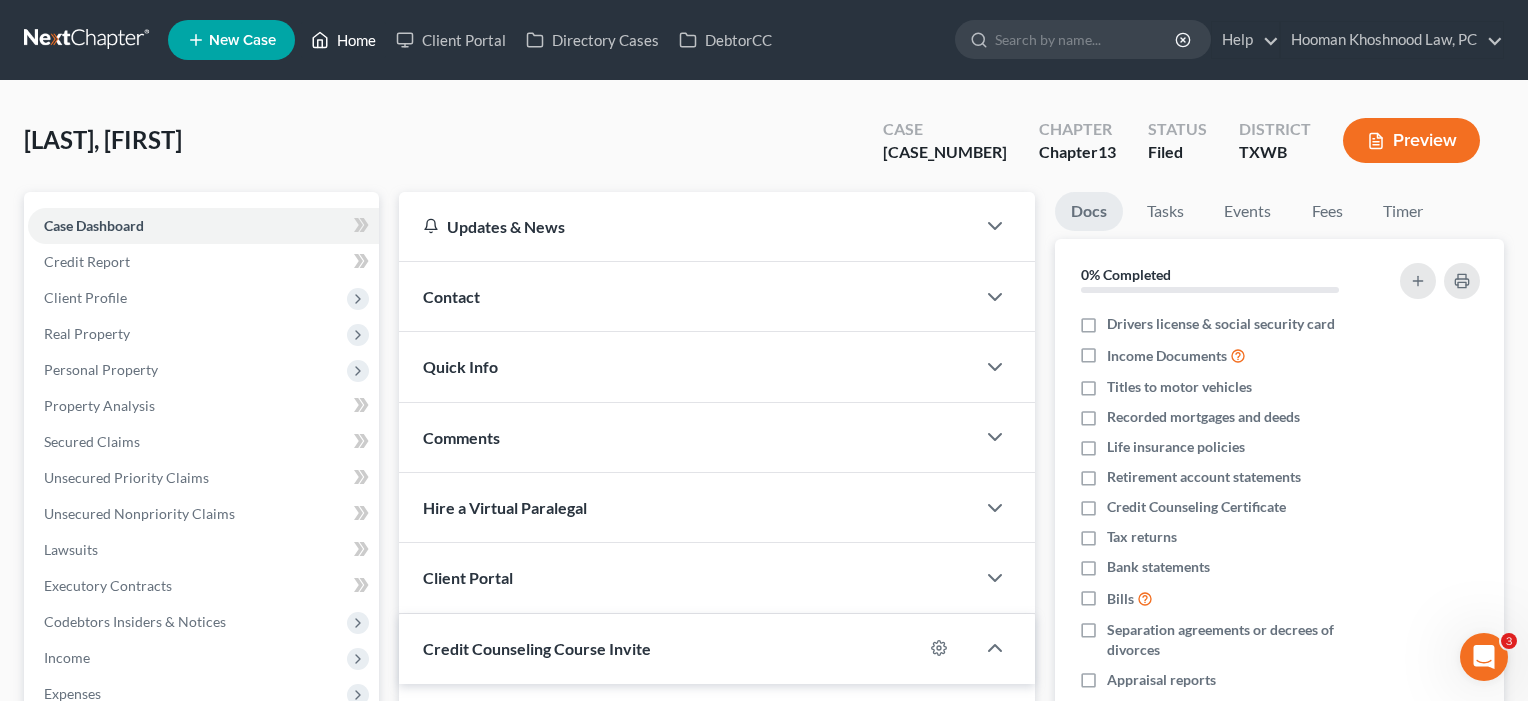 click on "Home" at bounding box center [343, 40] 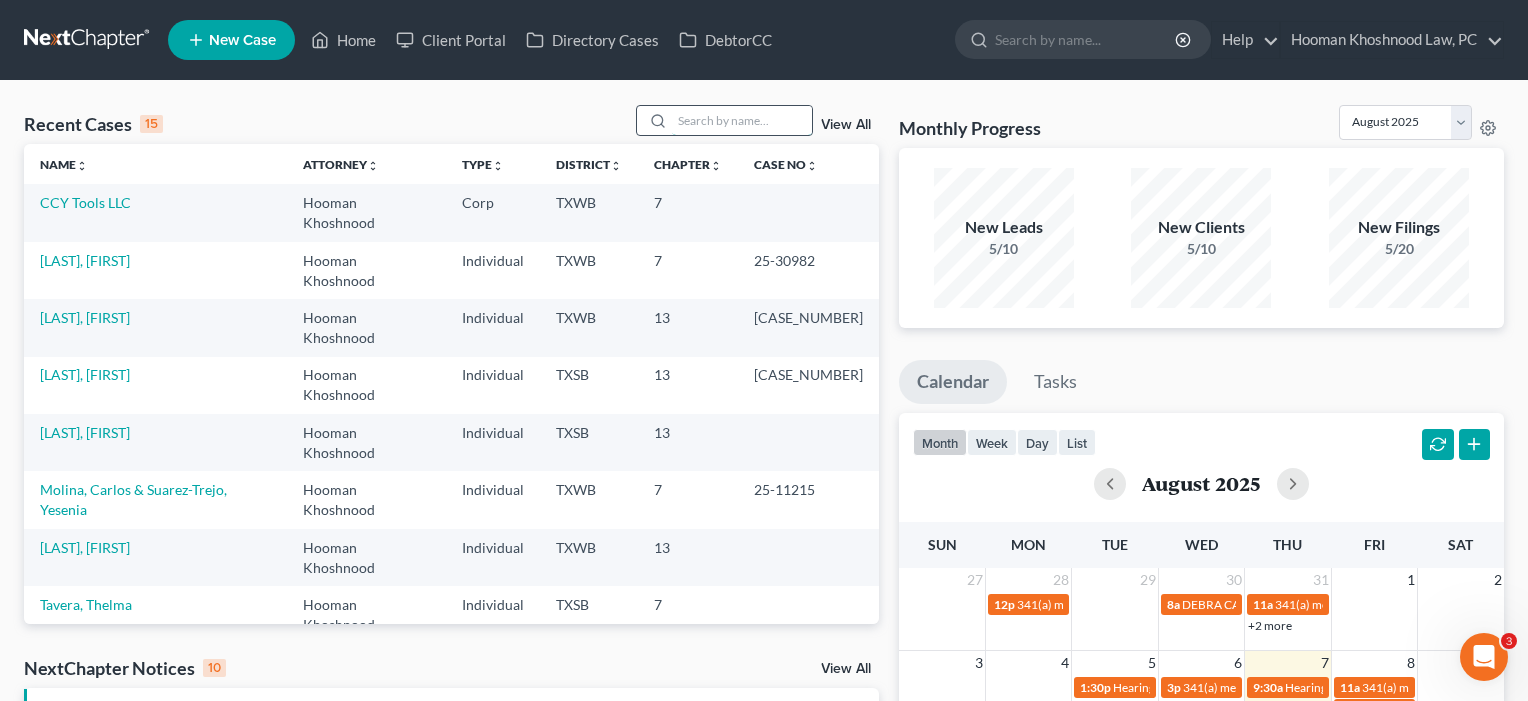 click at bounding box center [742, 120] 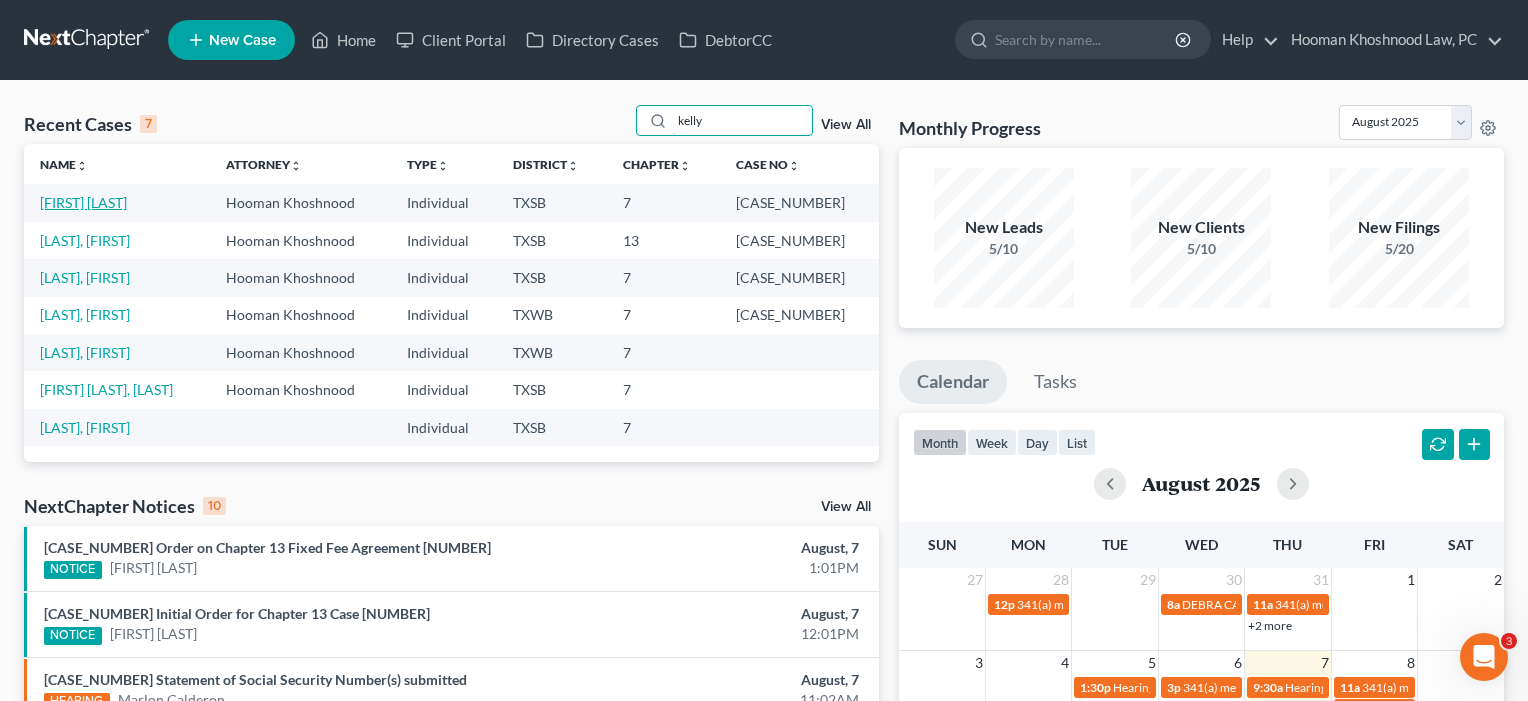 type on "kelly" 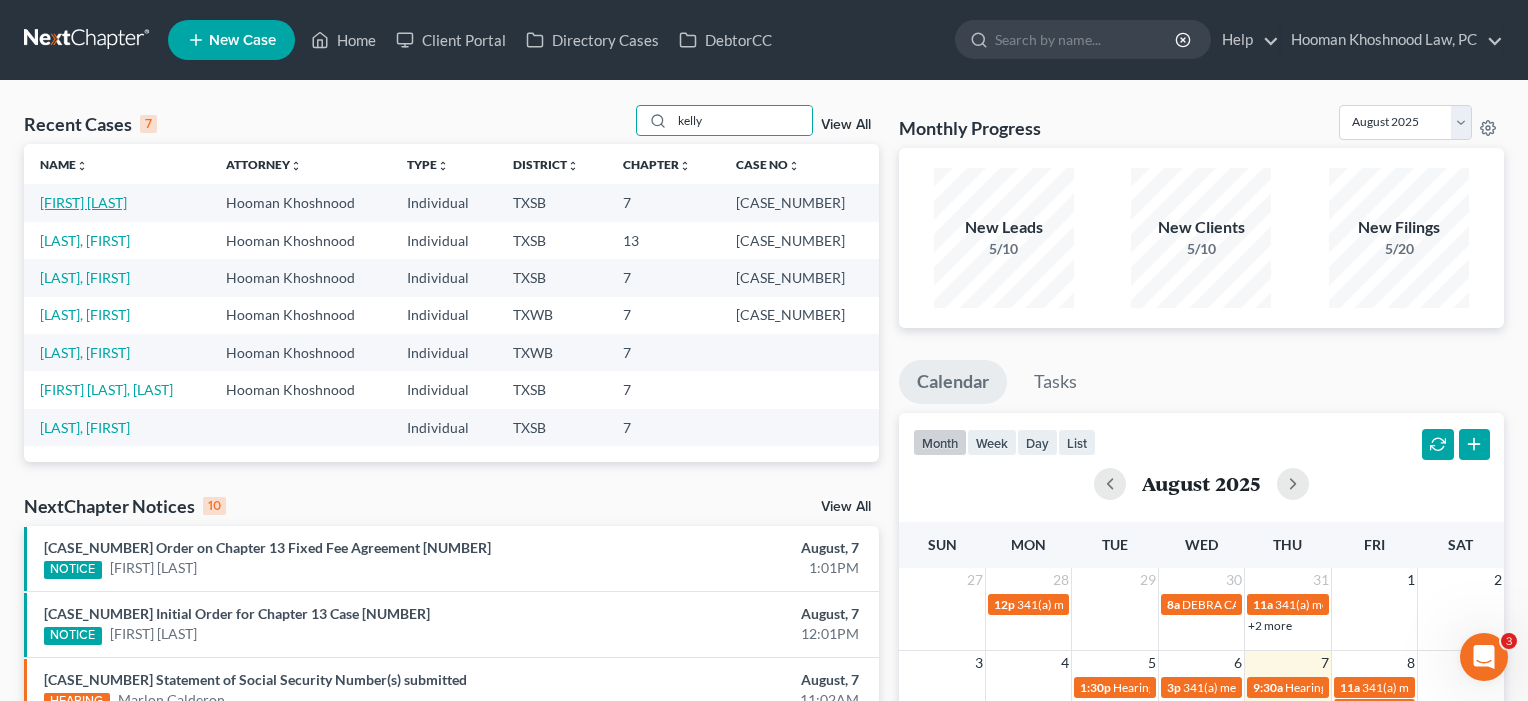 click on "[FIRST] [LAST]" at bounding box center [83, 202] 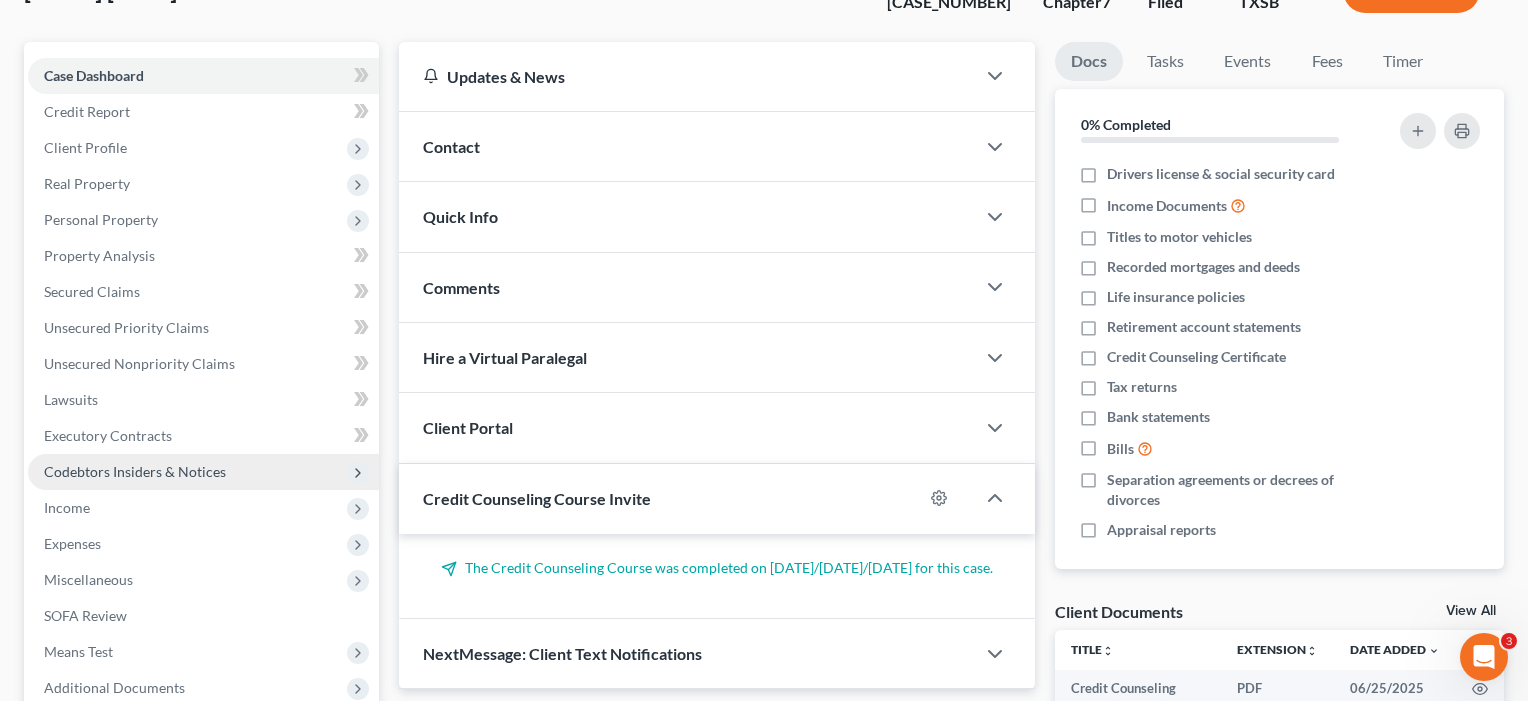scroll, scrollTop: 156, scrollLeft: 0, axis: vertical 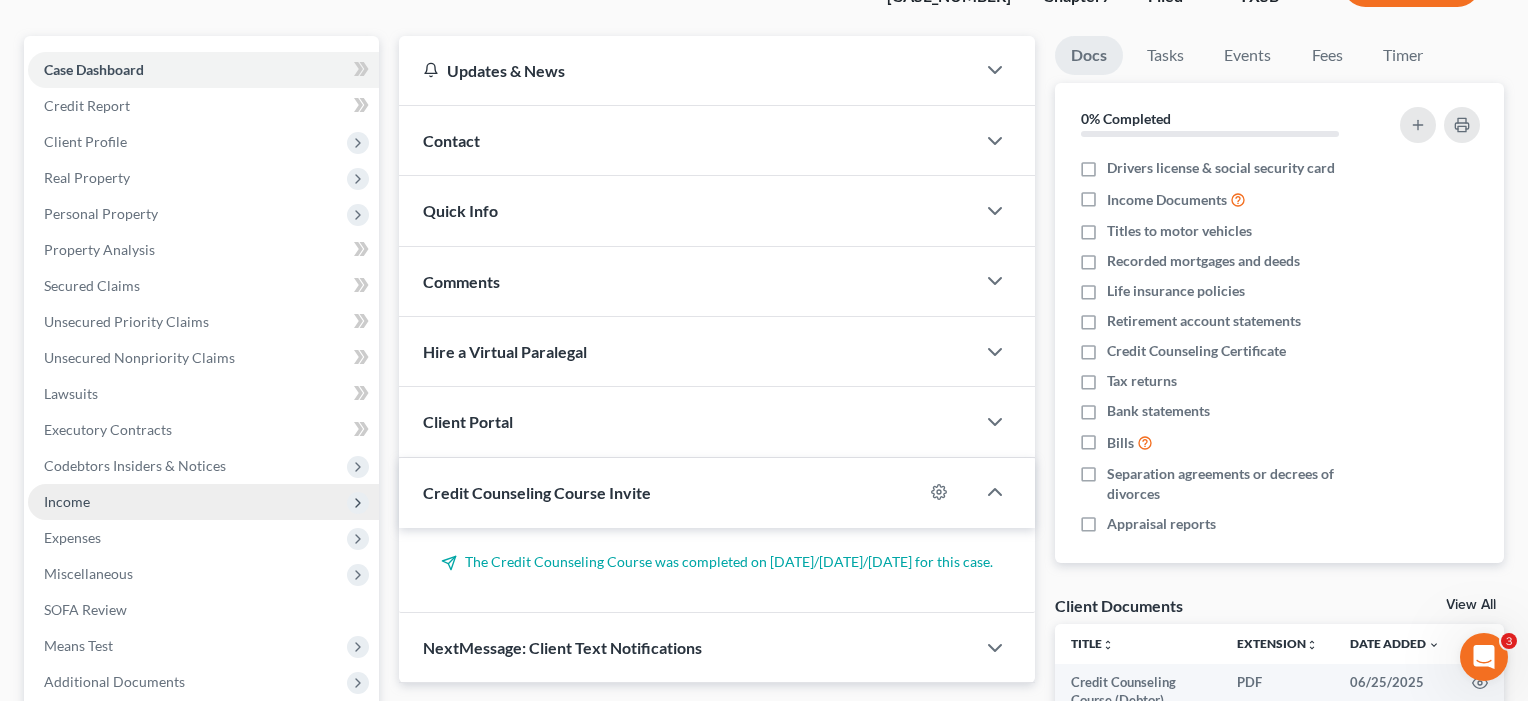 click on "Income" at bounding box center (67, 501) 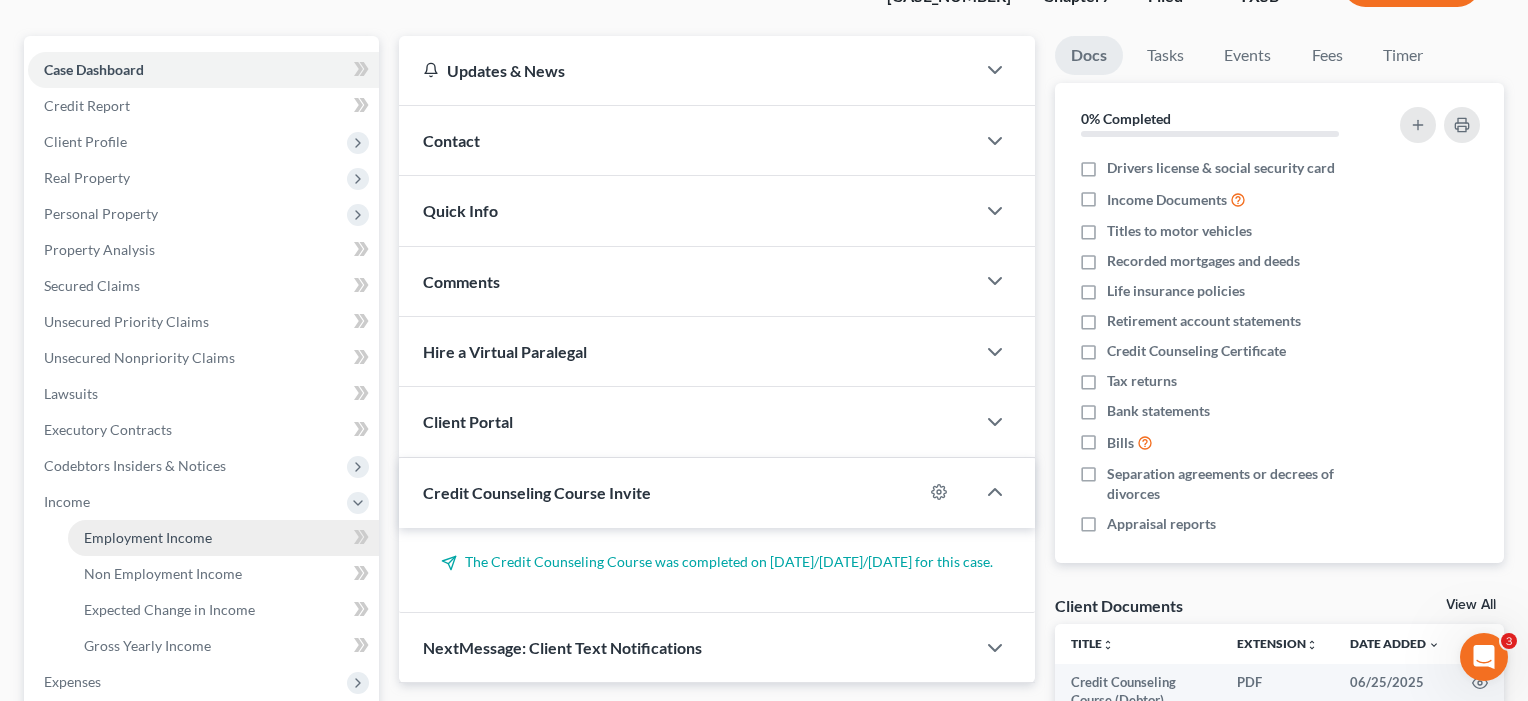 click on "Employment Income" at bounding box center [148, 537] 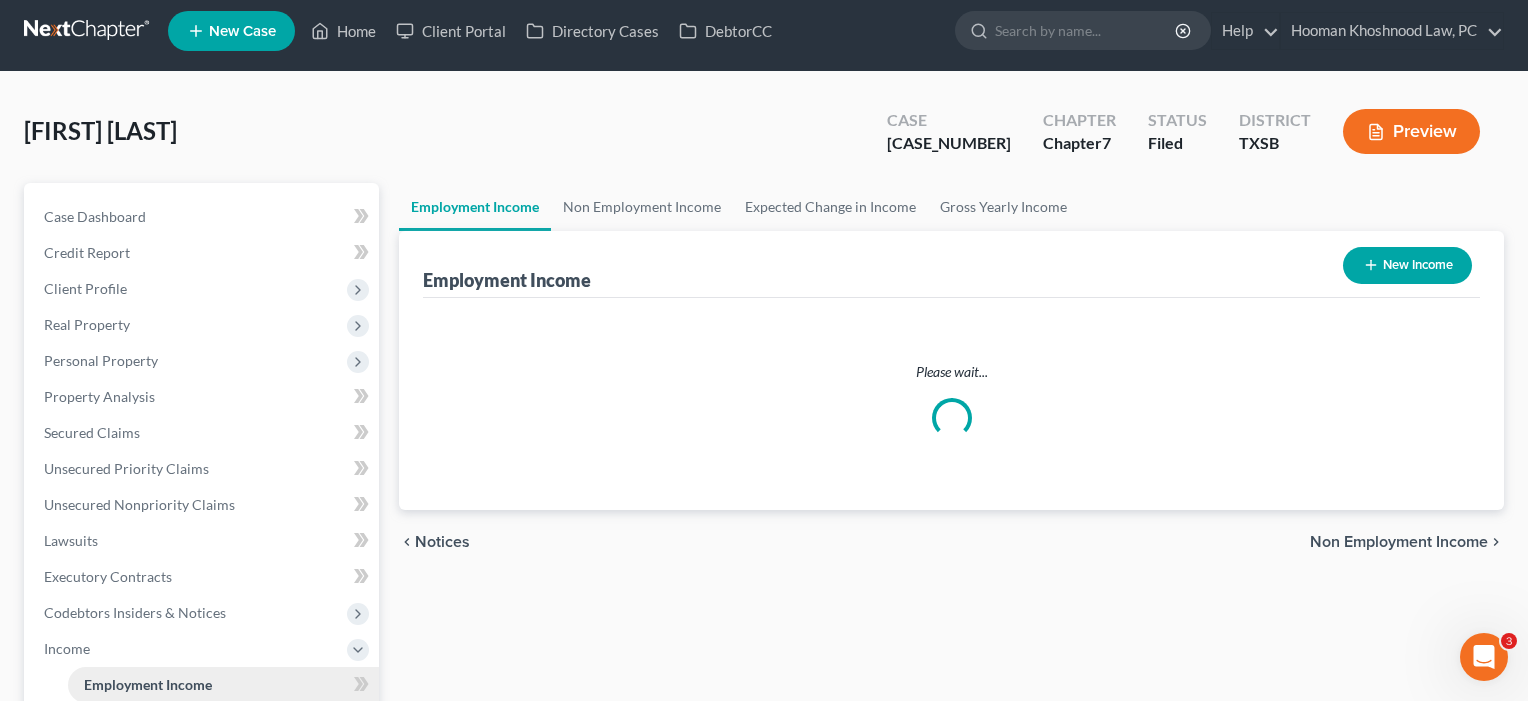 scroll, scrollTop: 0, scrollLeft: 0, axis: both 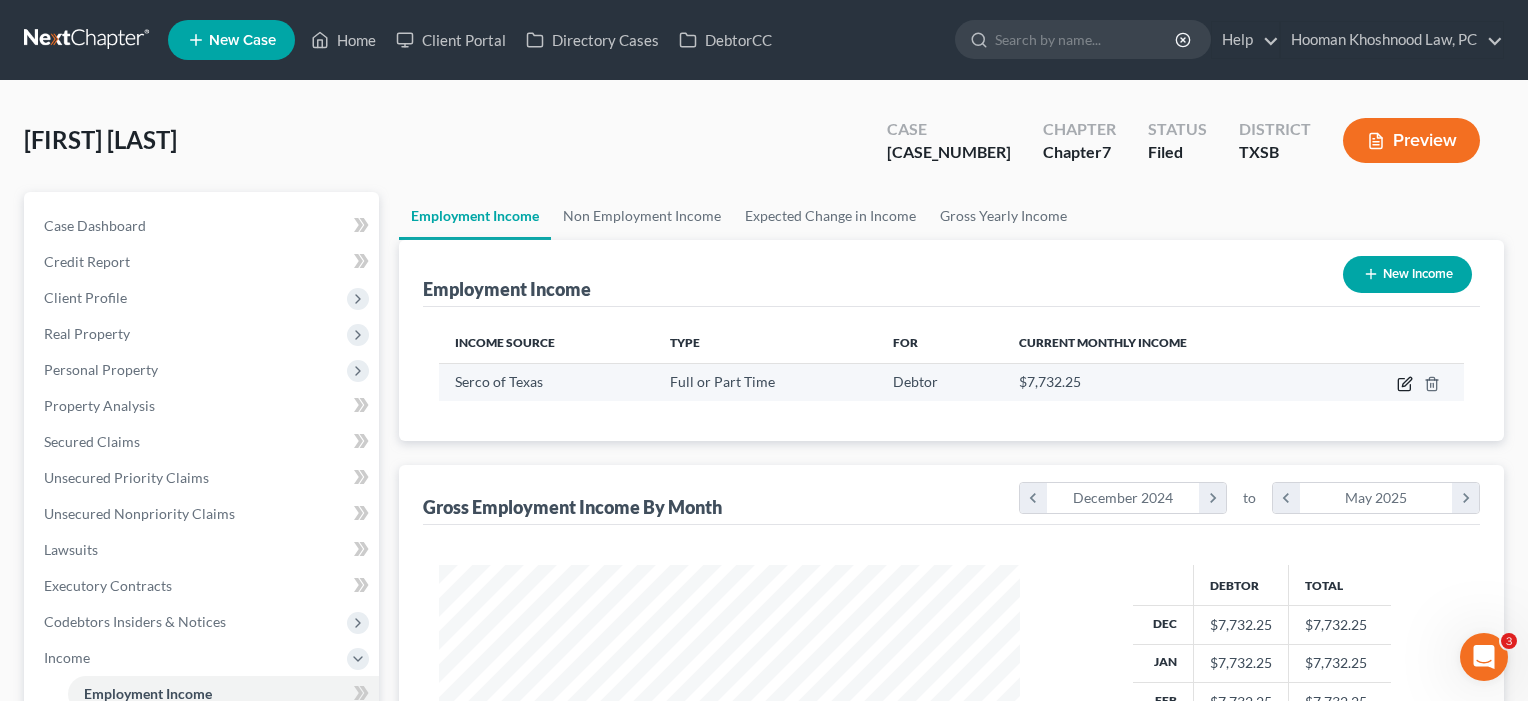 click 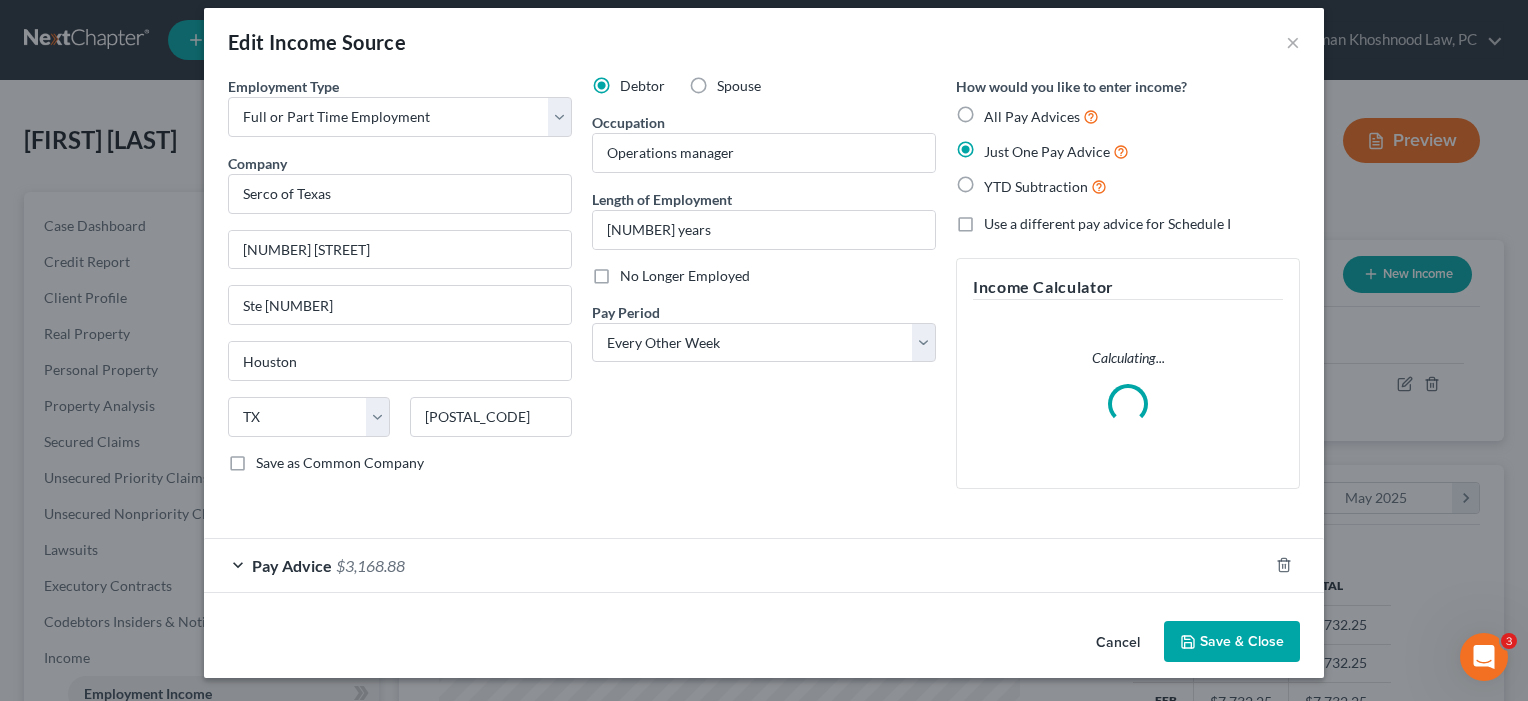 scroll, scrollTop: 15, scrollLeft: 0, axis: vertical 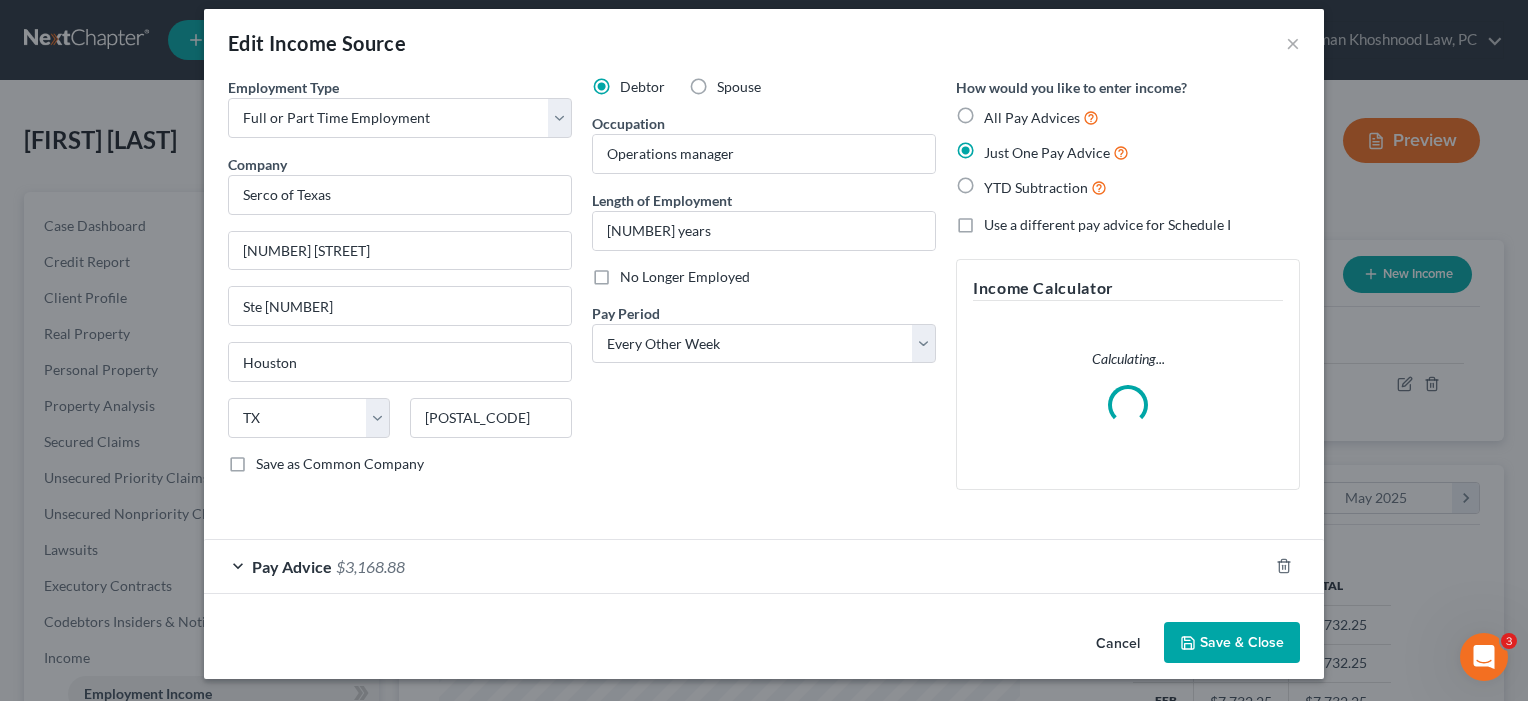 click on "Save & Close" at bounding box center [1232, 643] 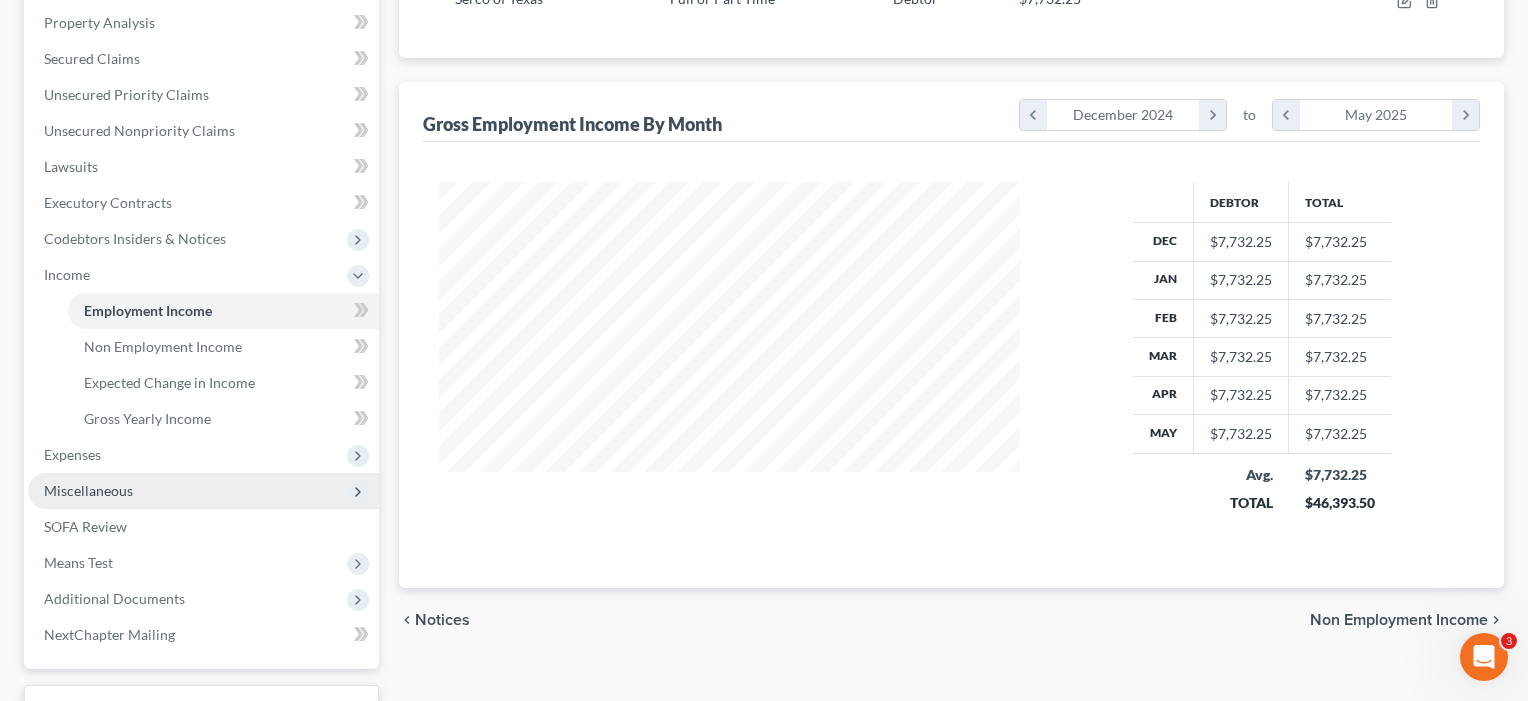 scroll, scrollTop: 432, scrollLeft: 0, axis: vertical 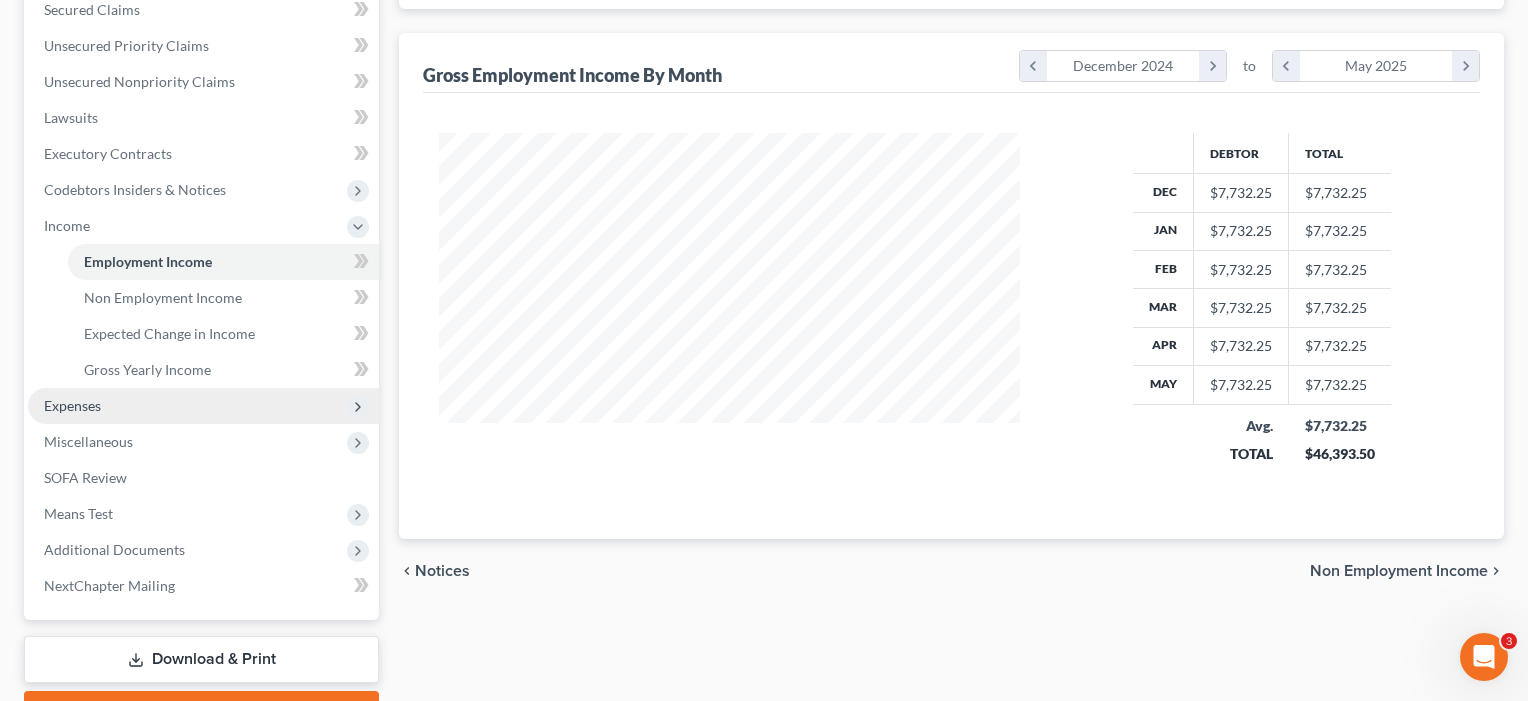 click on "Expenses" at bounding box center (72, 405) 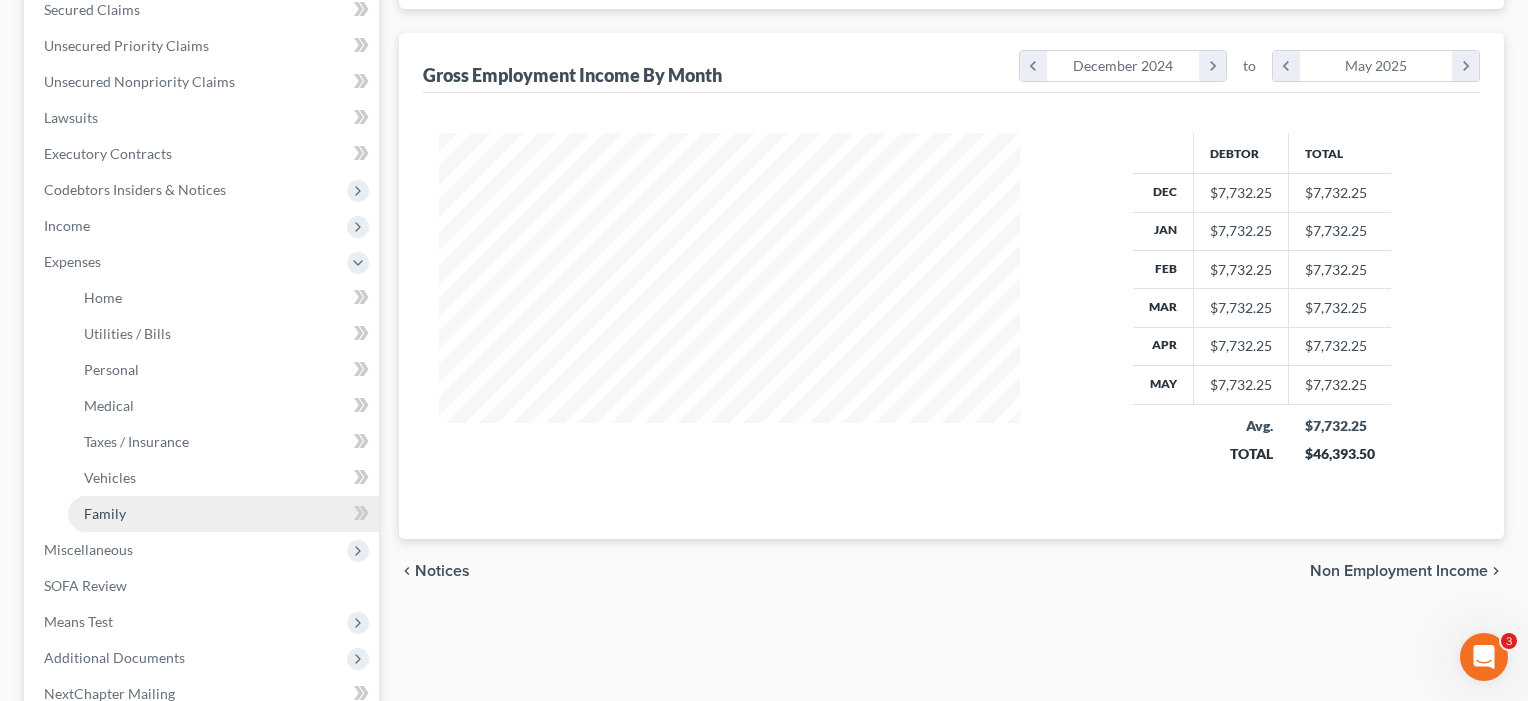 click on "Family" at bounding box center (105, 513) 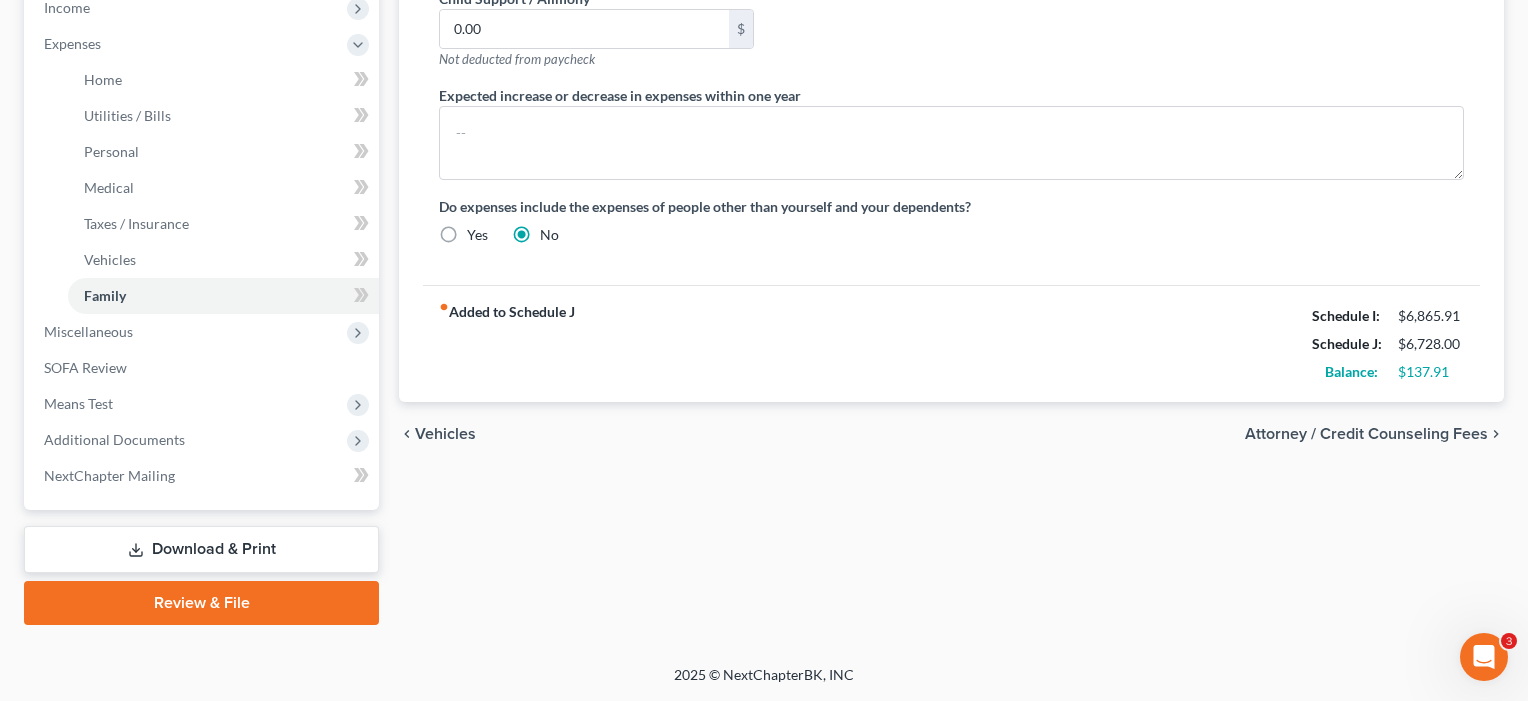 scroll, scrollTop: 650, scrollLeft: 0, axis: vertical 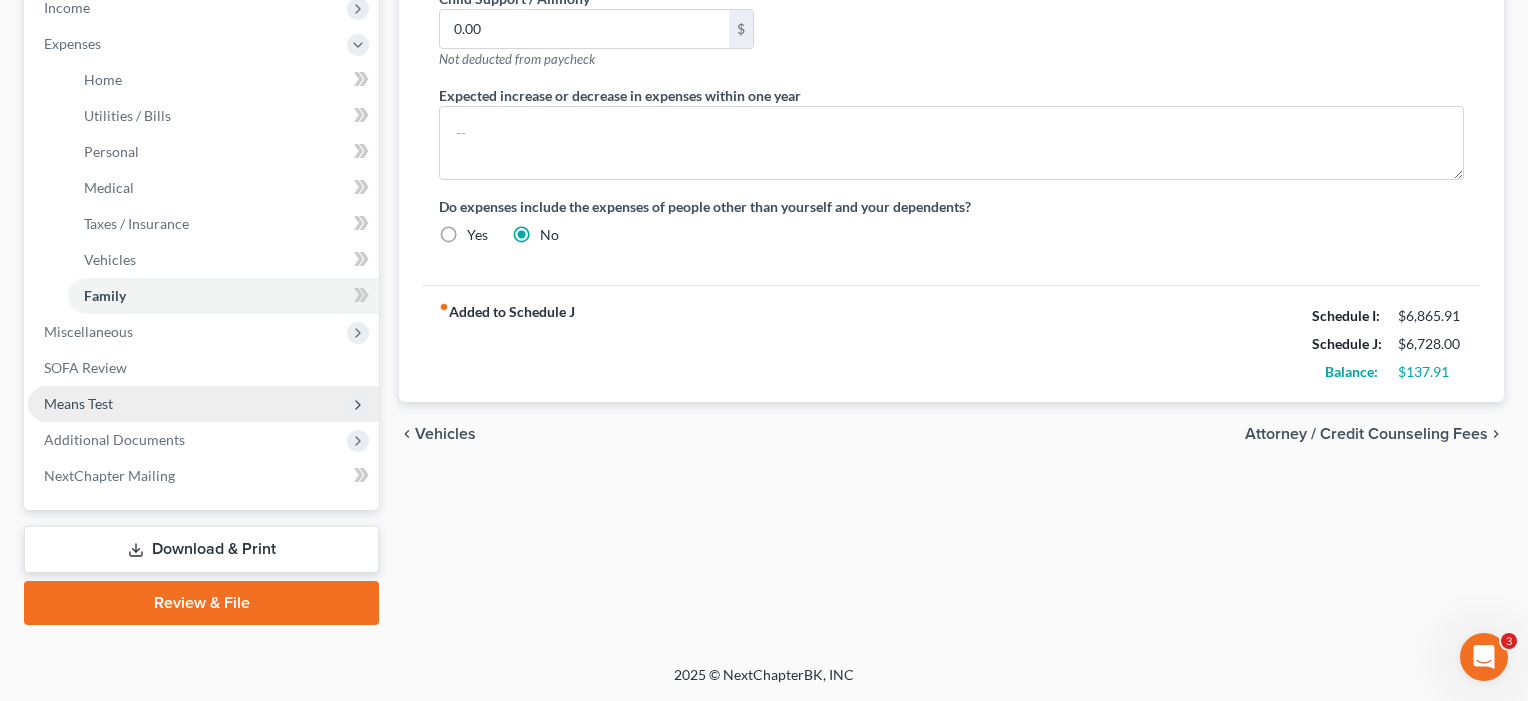 click on "Means Test" at bounding box center (78, 403) 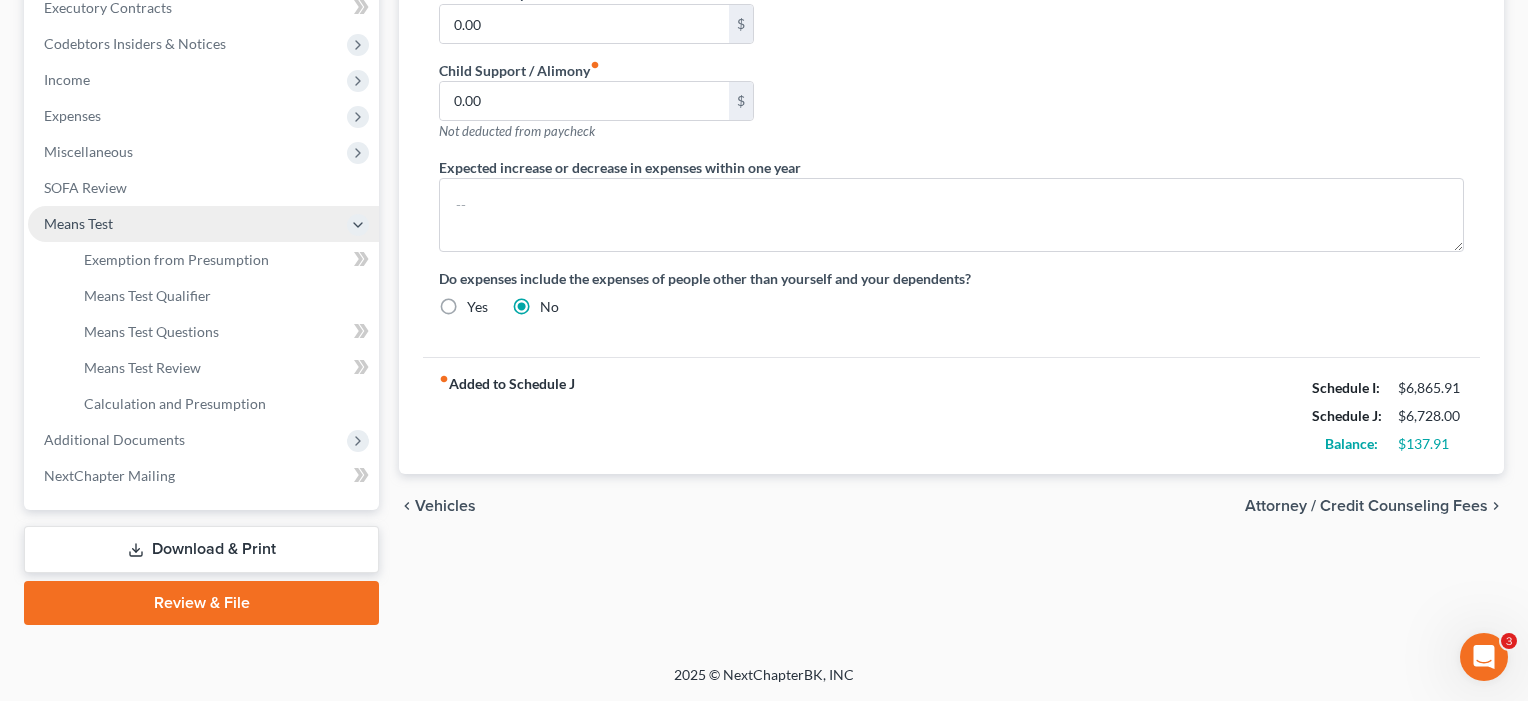 scroll, scrollTop: 578, scrollLeft: 0, axis: vertical 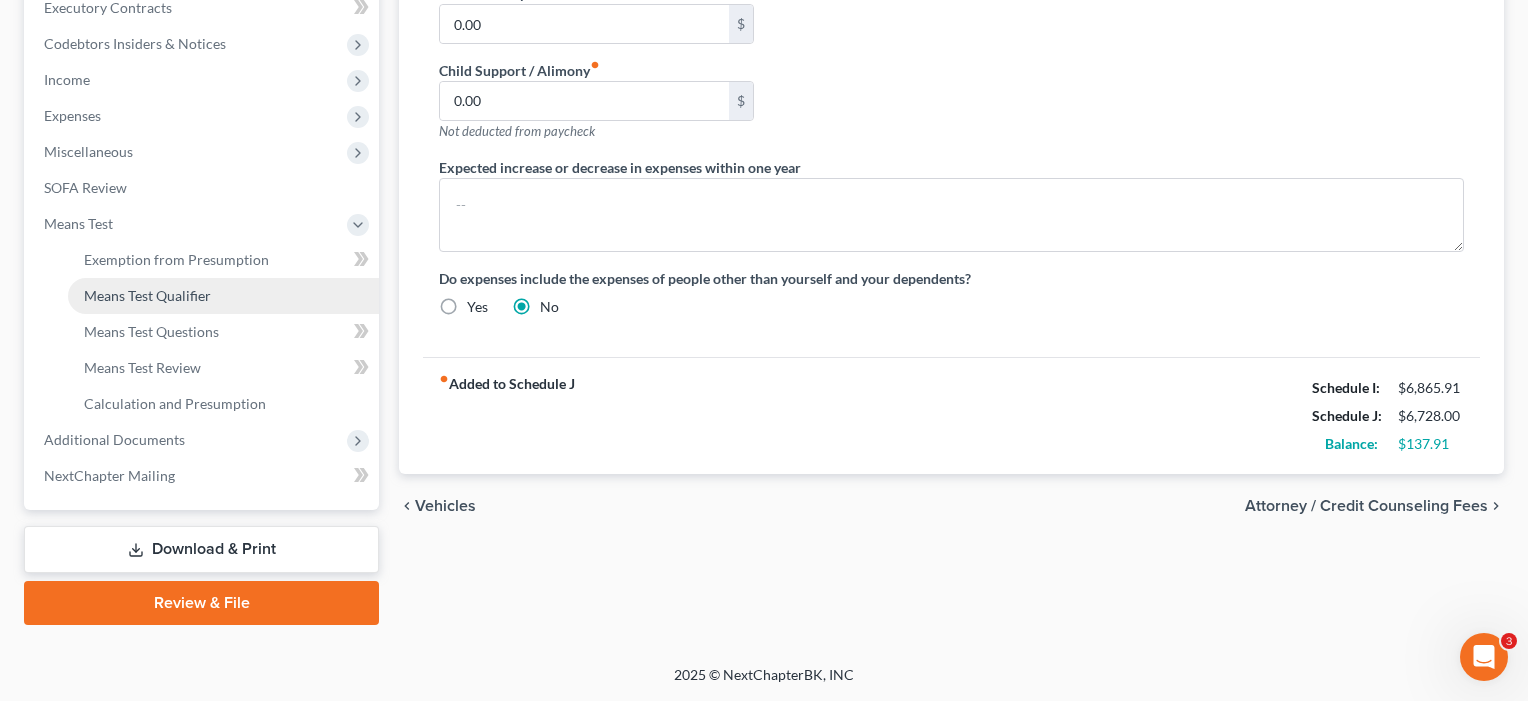 click on "Means Test Qualifier" at bounding box center [147, 295] 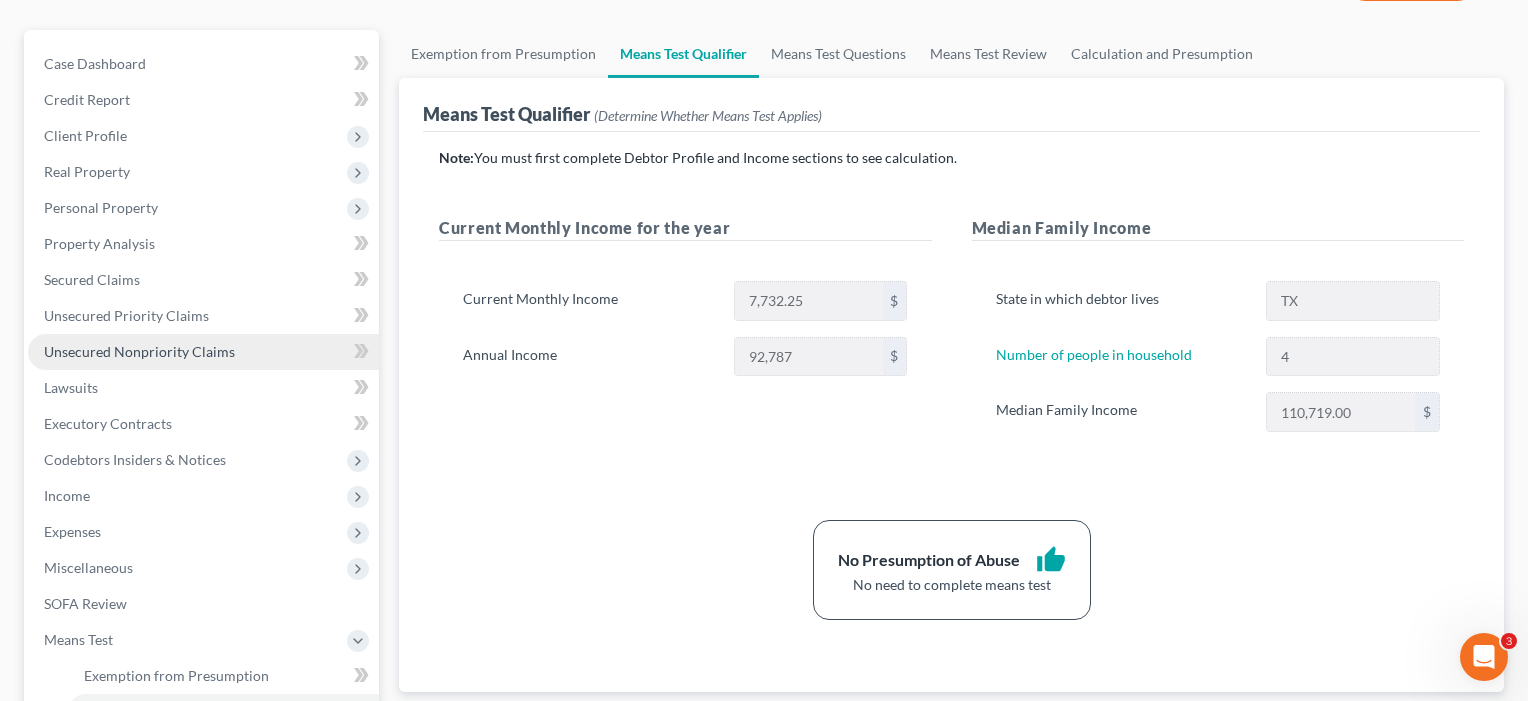 scroll, scrollTop: 166, scrollLeft: 0, axis: vertical 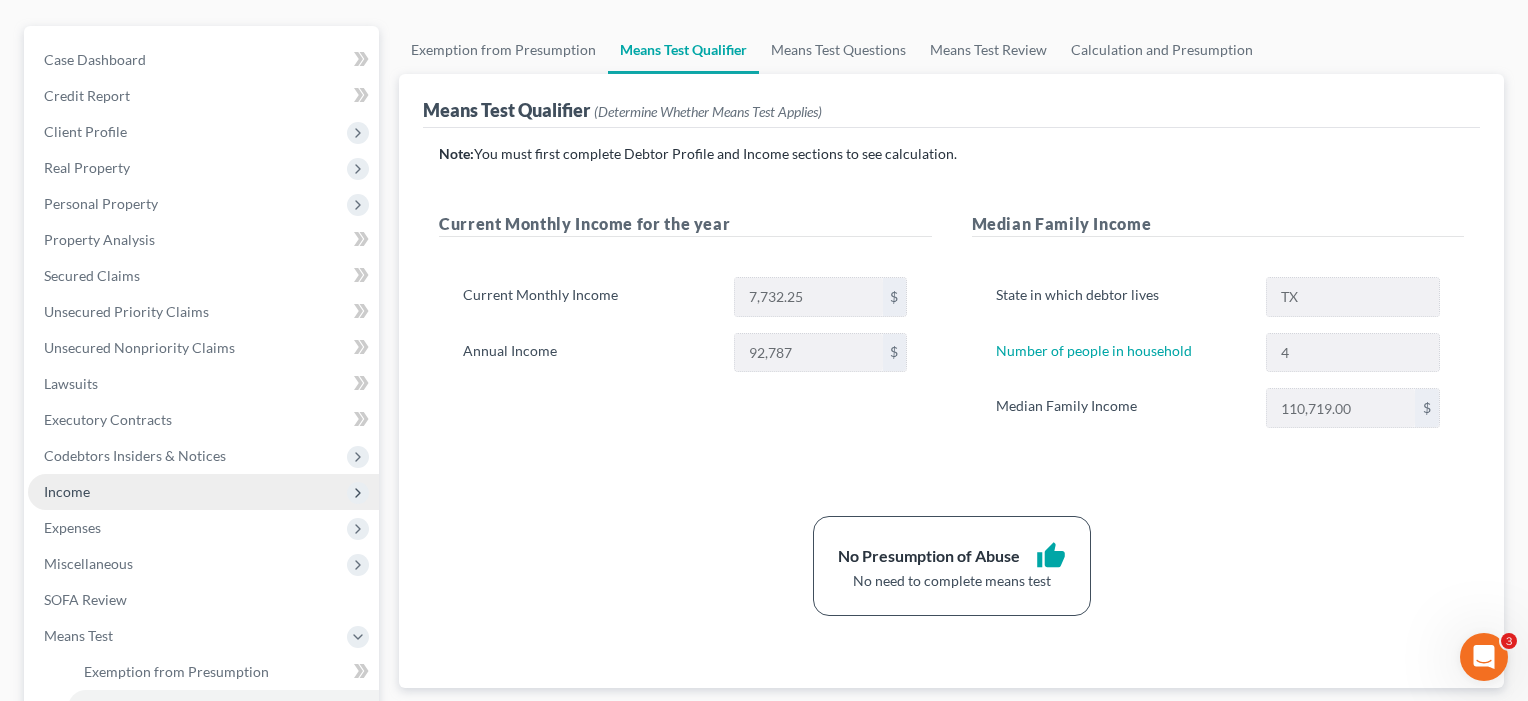 click on "Income" at bounding box center (67, 491) 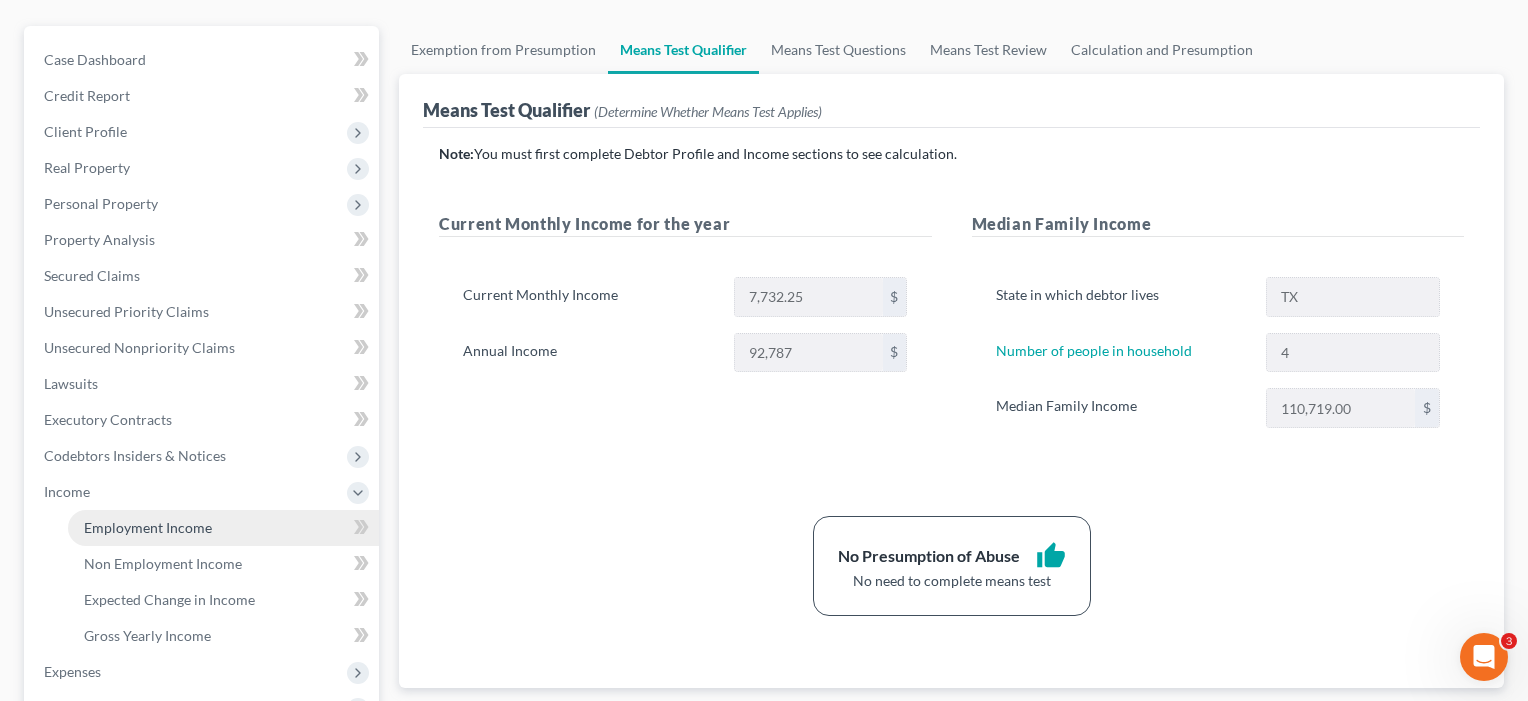 click on "Employment Income" at bounding box center [148, 527] 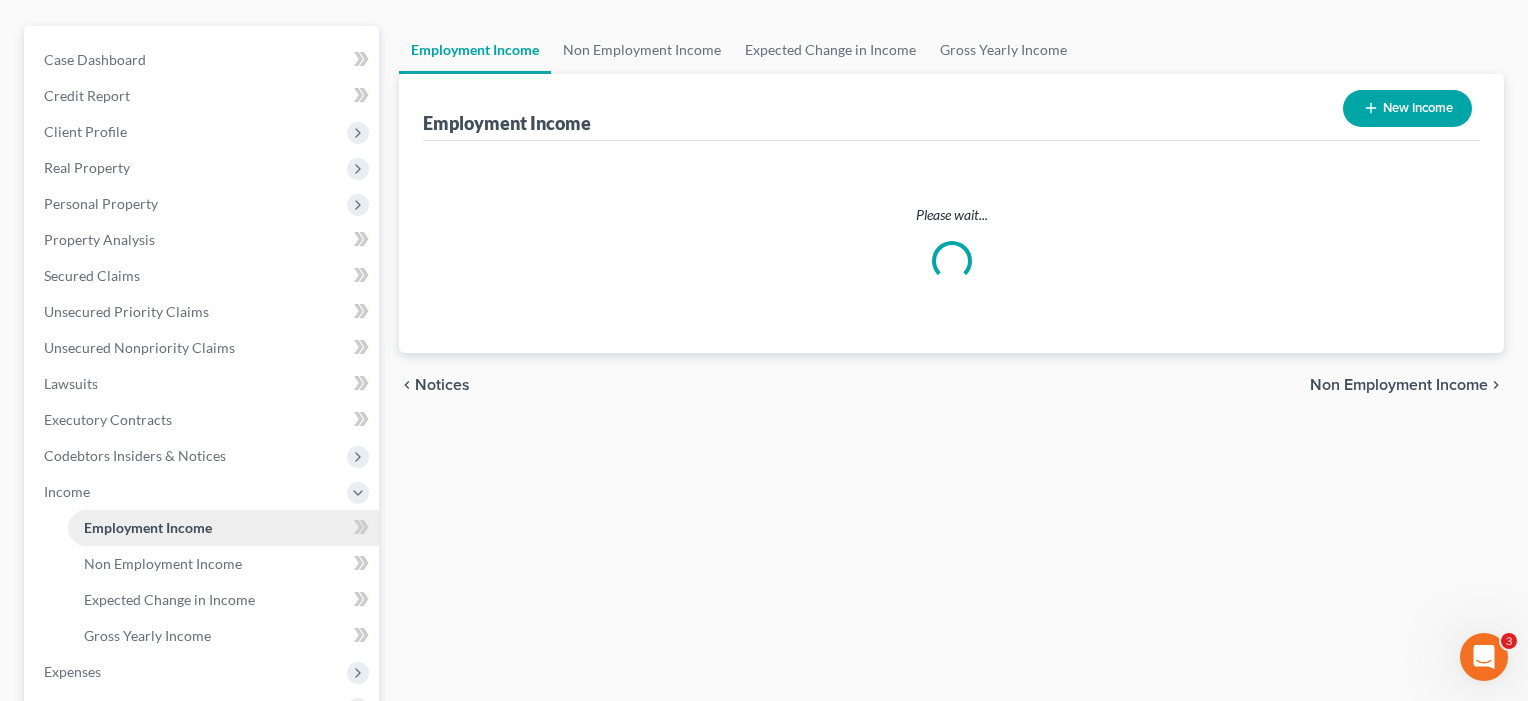 scroll, scrollTop: 0, scrollLeft: 0, axis: both 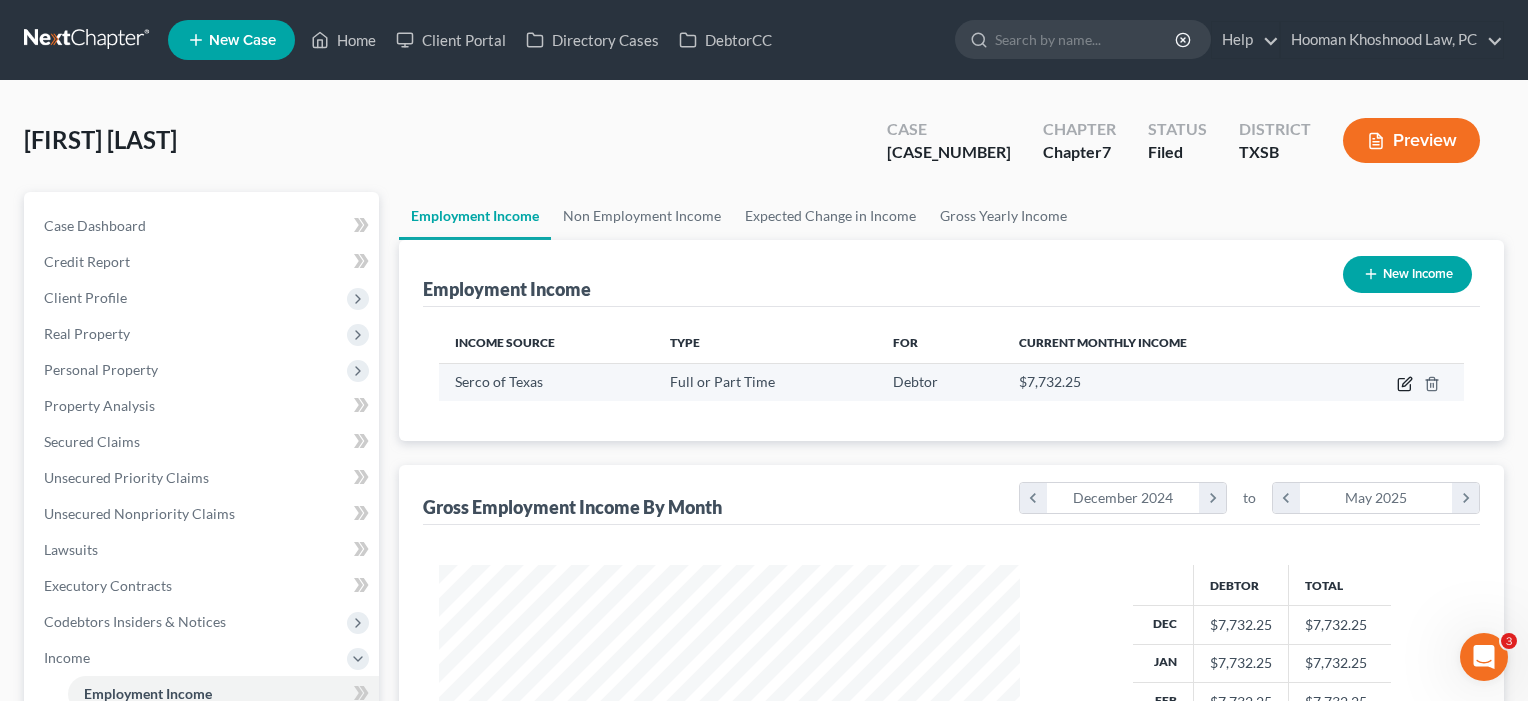 click 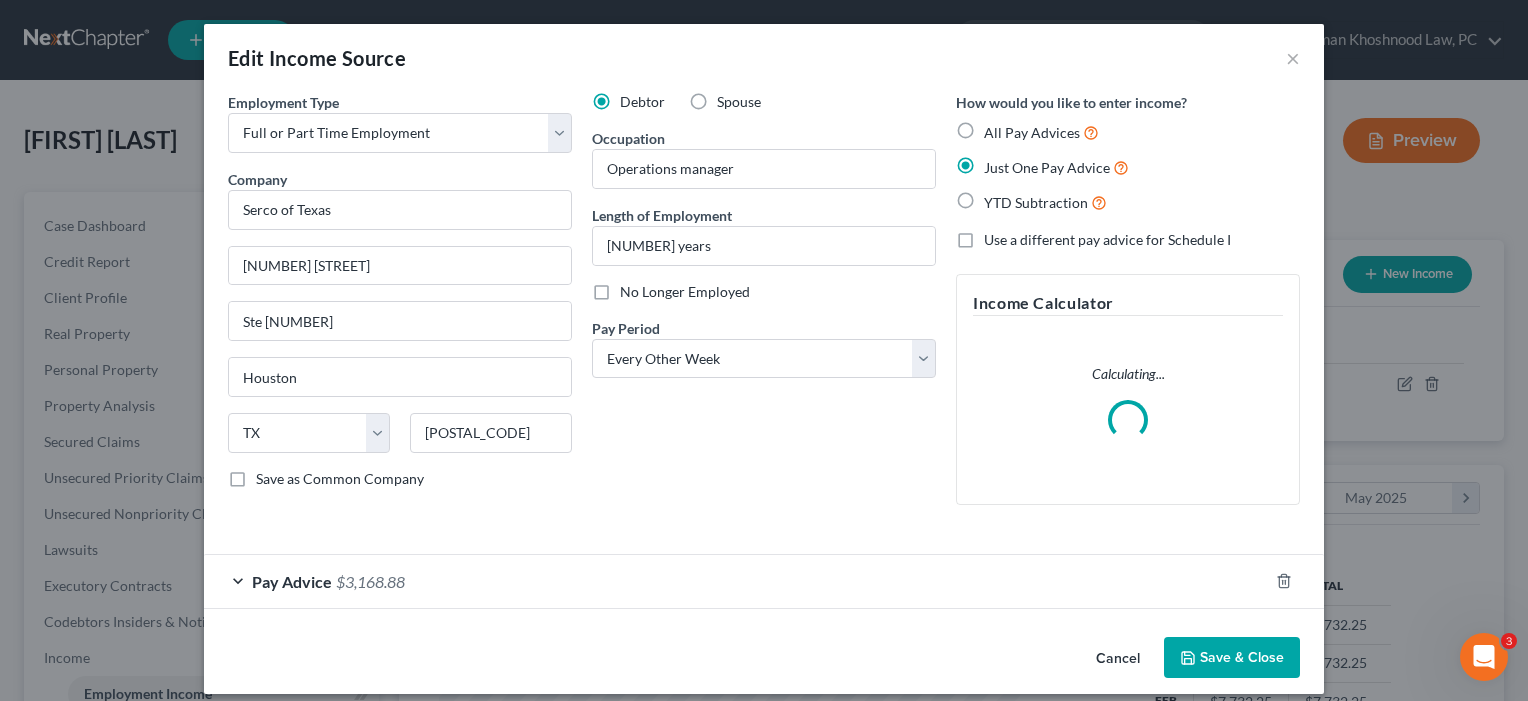 click on "Pay Advice $[PRICE]" at bounding box center [736, 581] 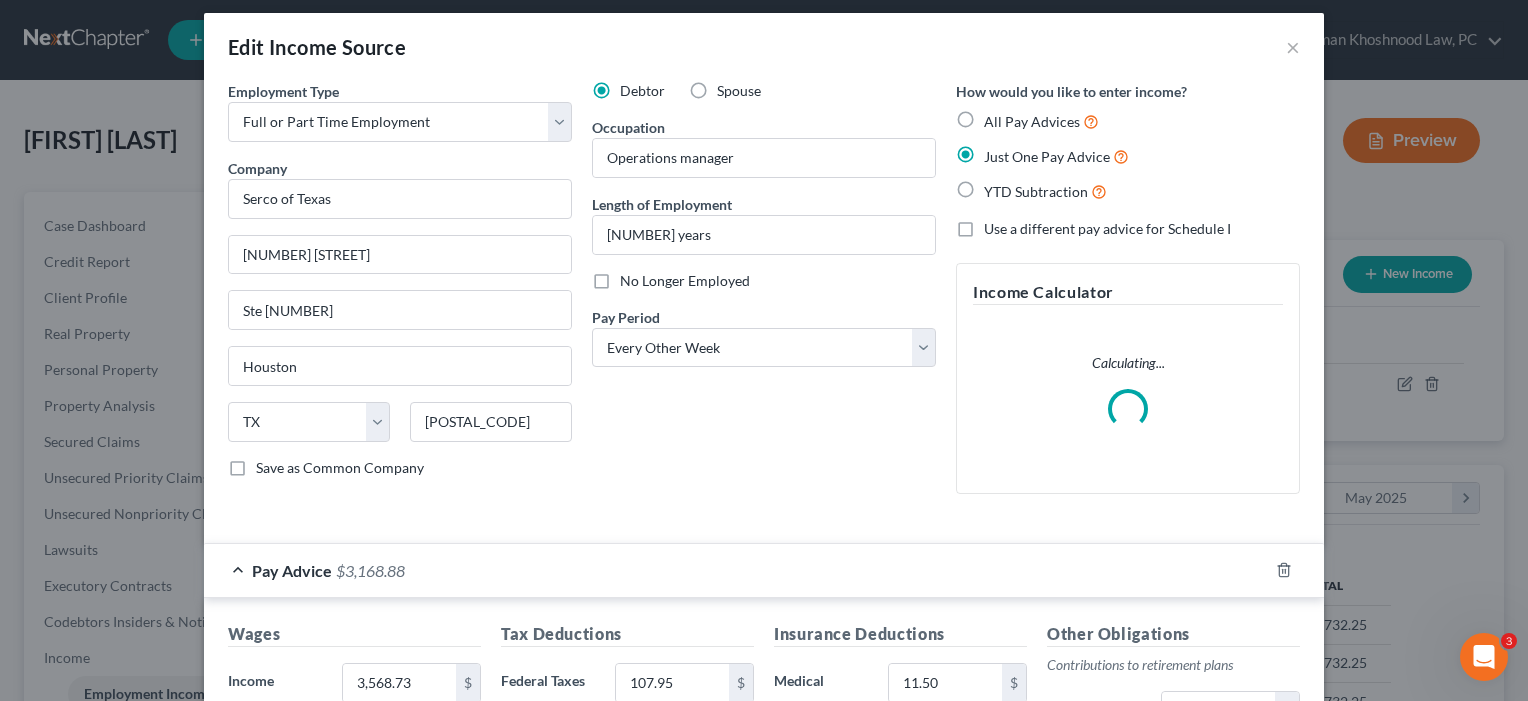 scroll, scrollTop: 34, scrollLeft: 0, axis: vertical 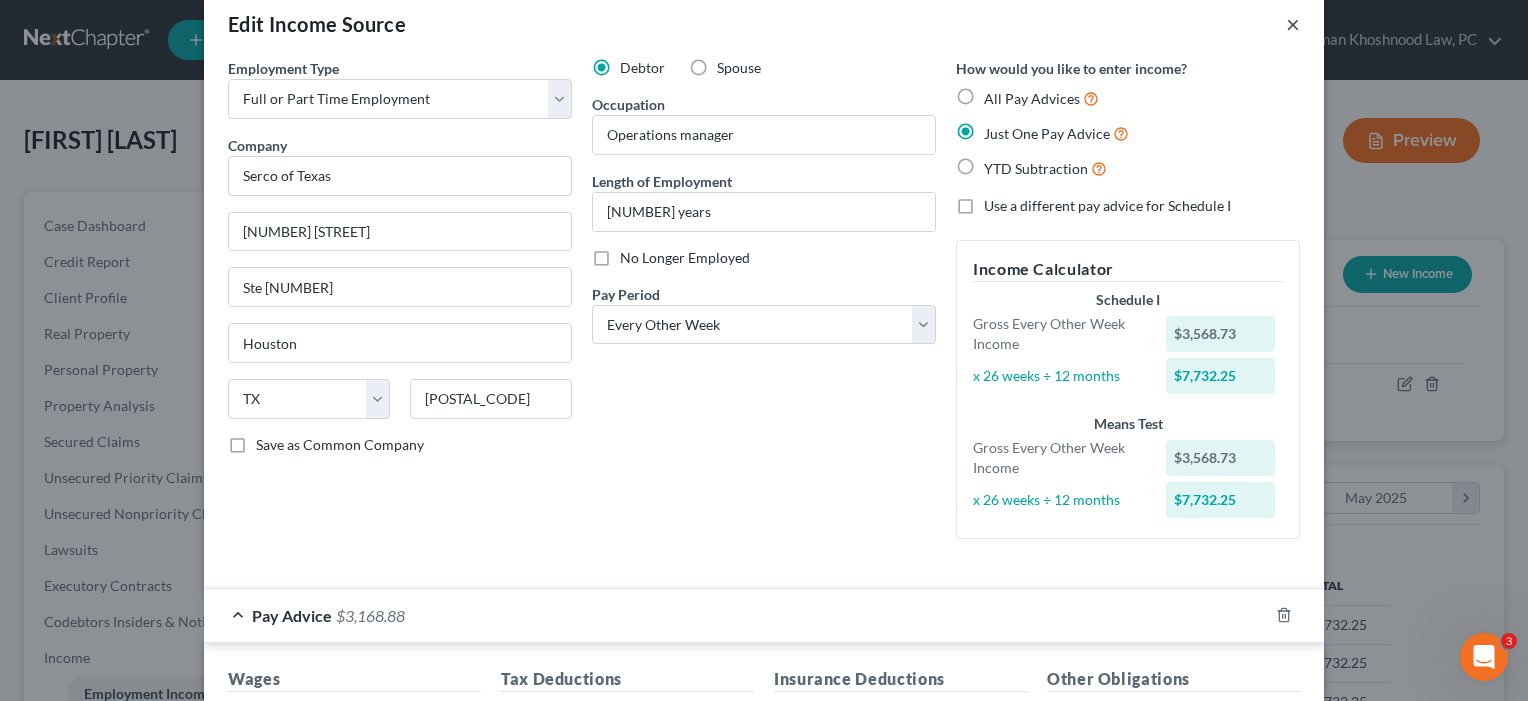 click on "×" at bounding box center [1293, 24] 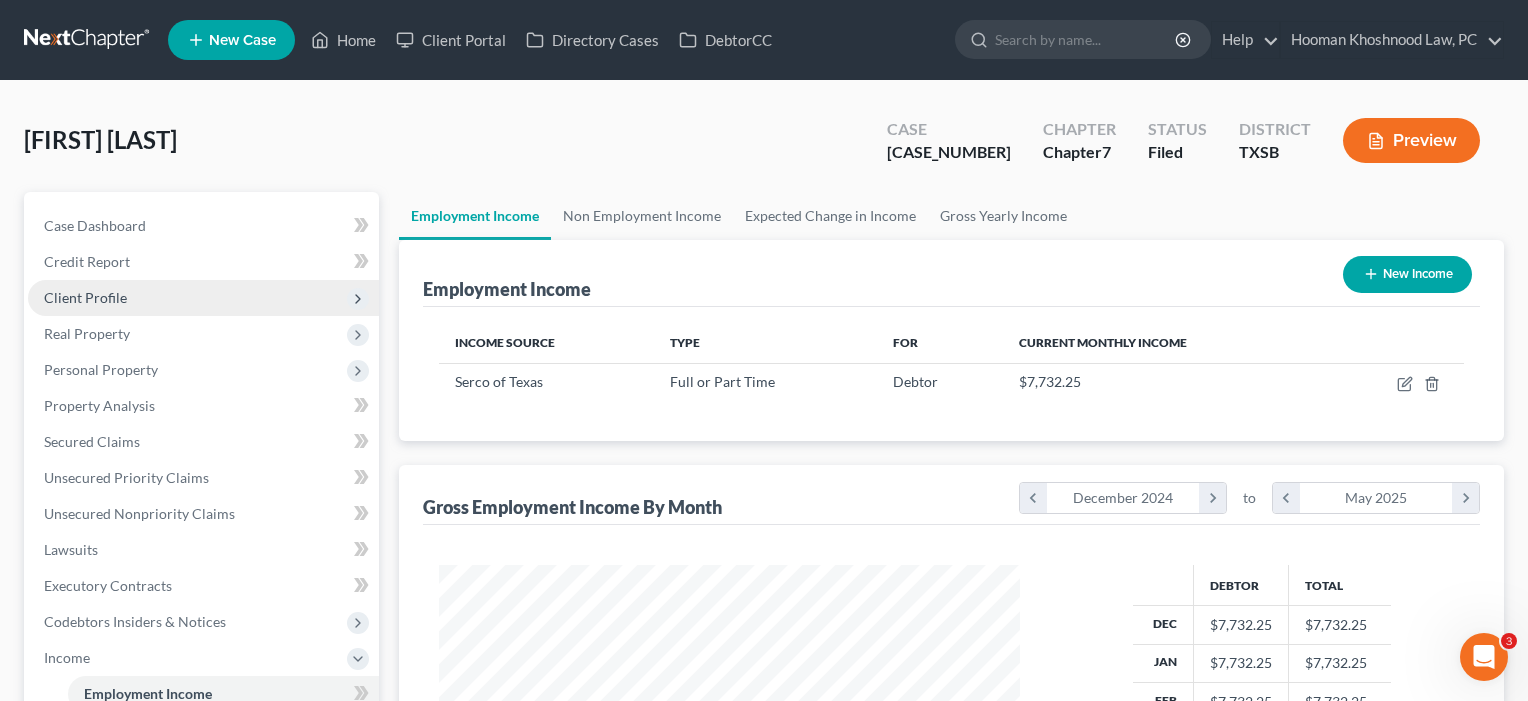 click on "Client Profile" at bounding box center (203, 298) 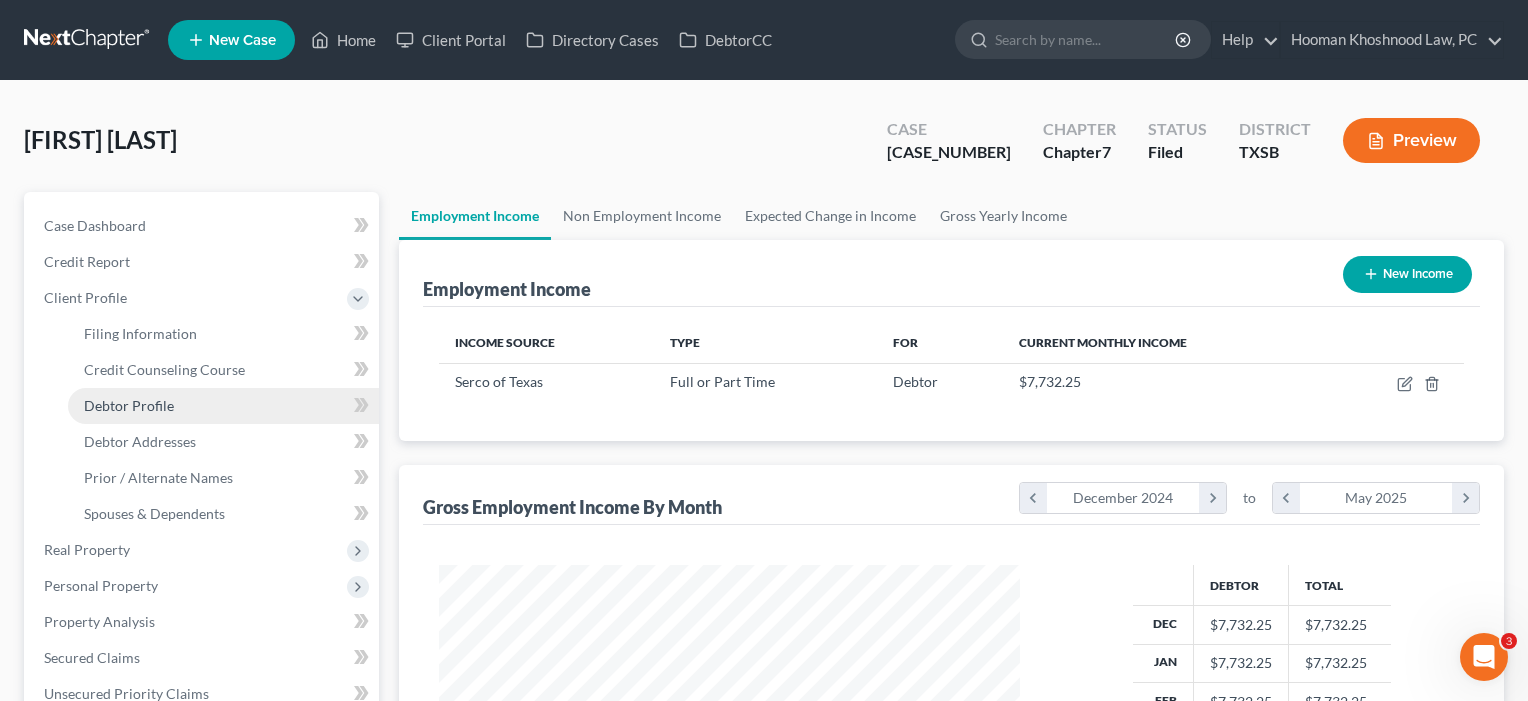 click on "Debtor Profile" at bounding box center [223, 406] 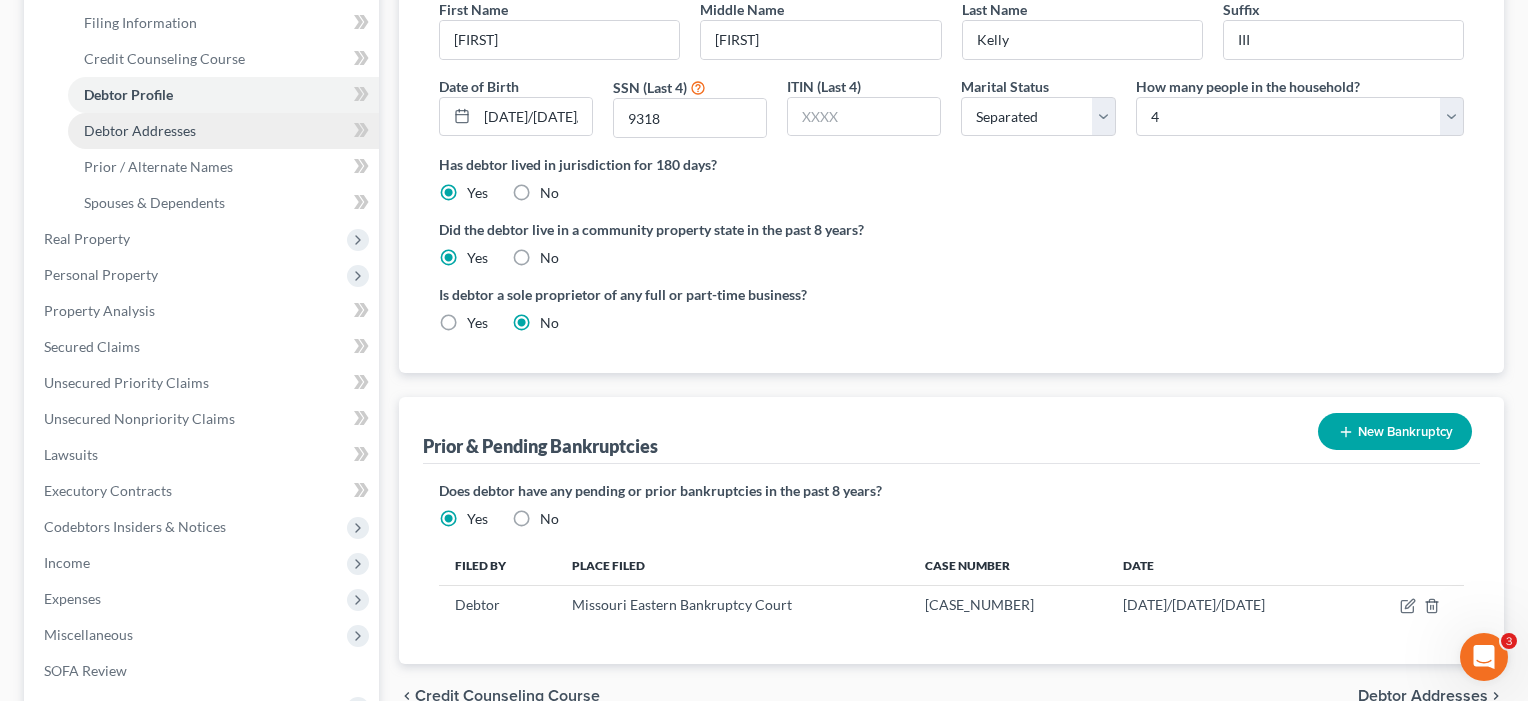 scroll, scrollTop: 316, scrollLeft: 0, axis: vertical 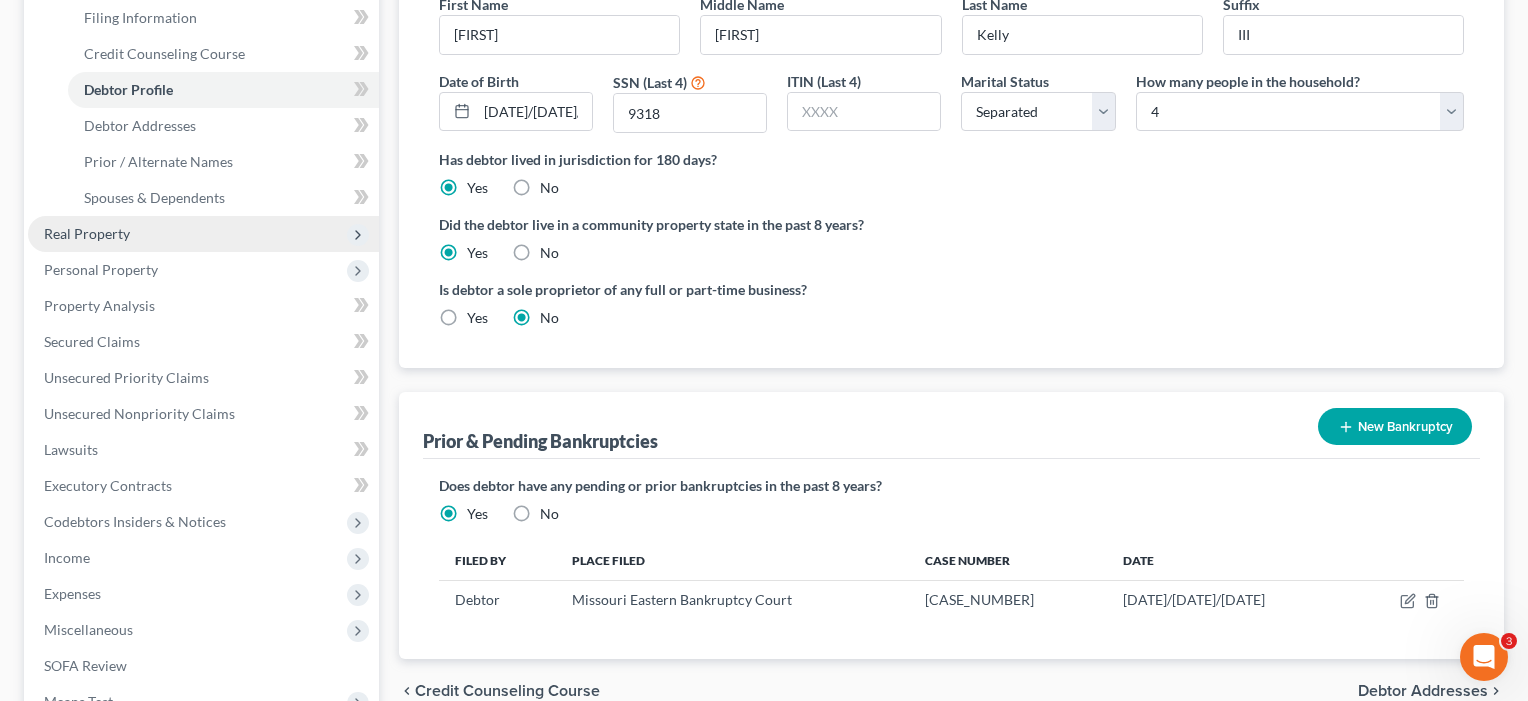 click on "Real Property" at bounding box center (87, 233) 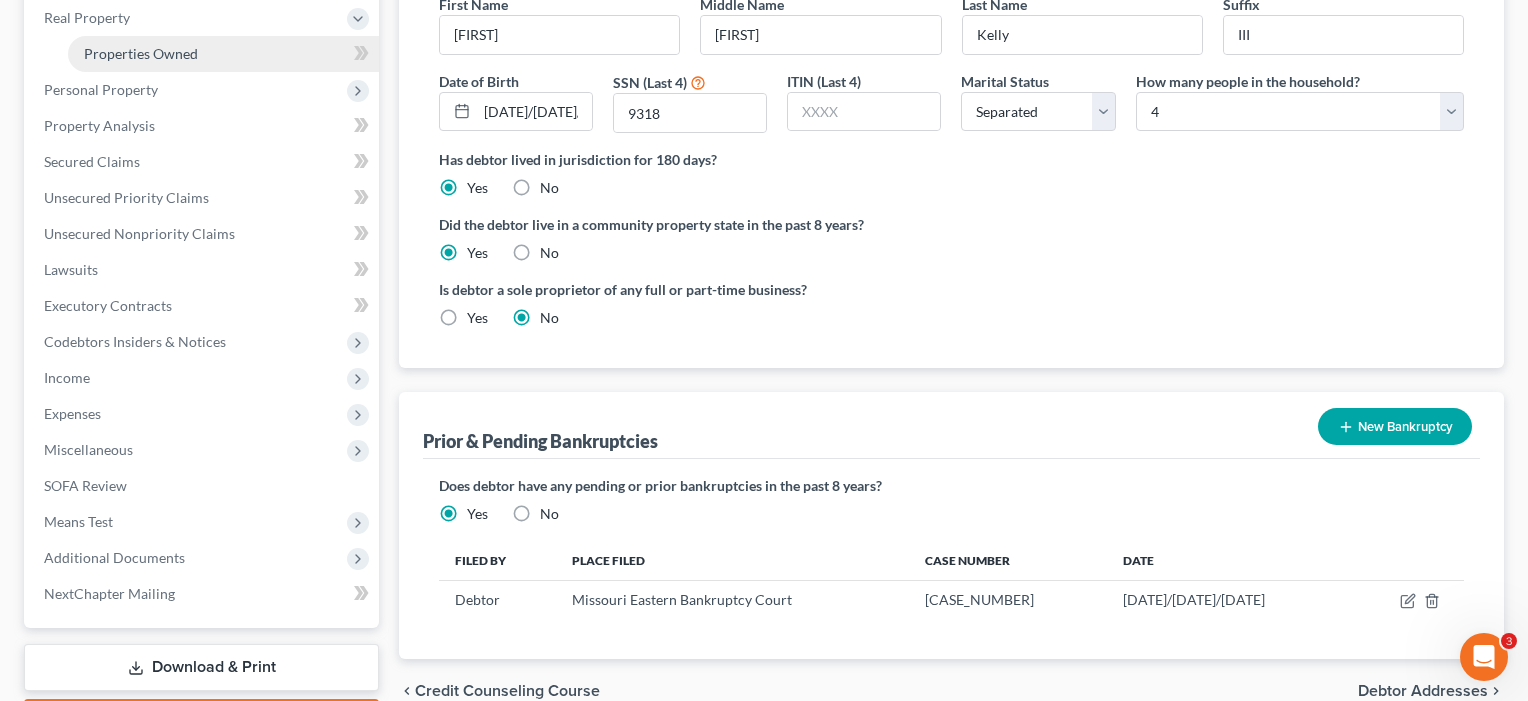 click on "Properties Owned" at bounding box center [141, 53] 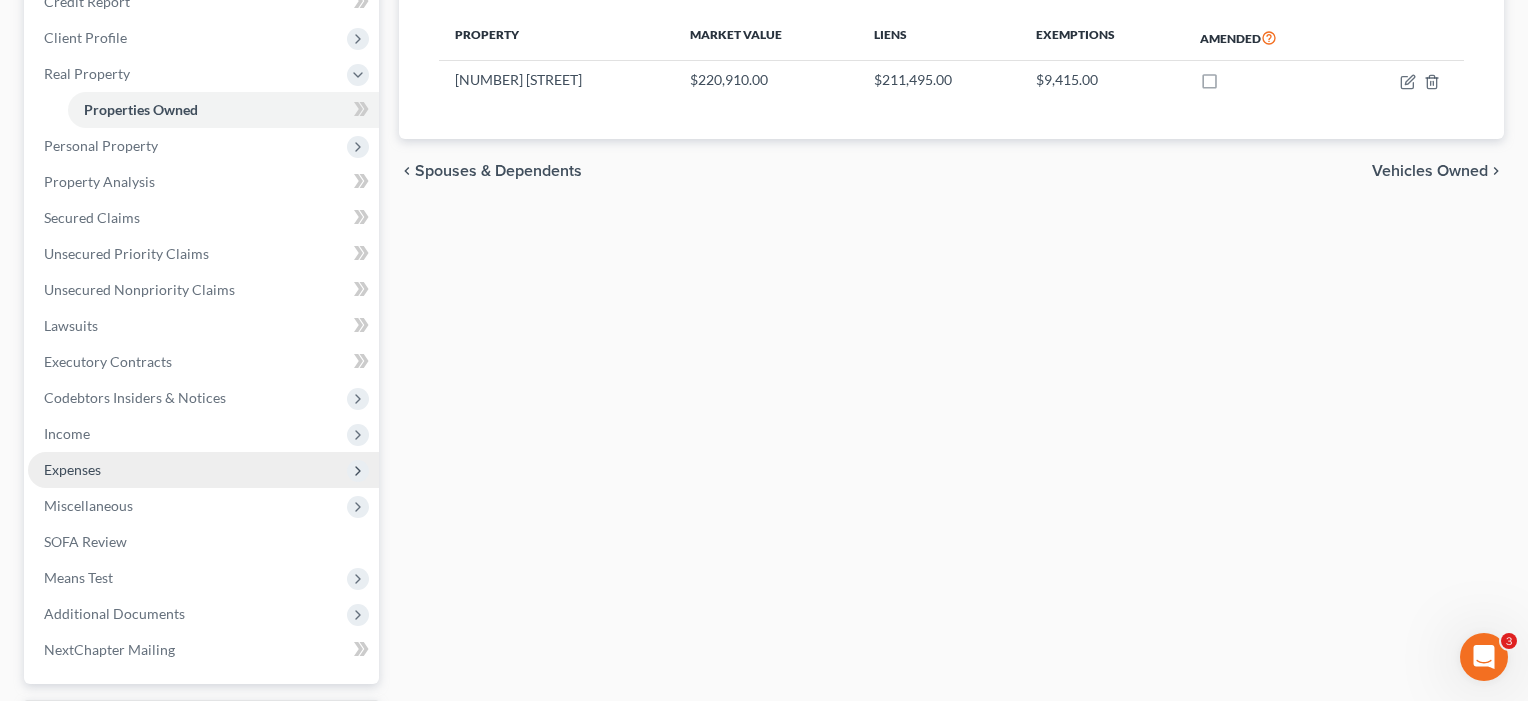 scroll, scrollTop: 264, scrollLeft: 0, axis: vertical 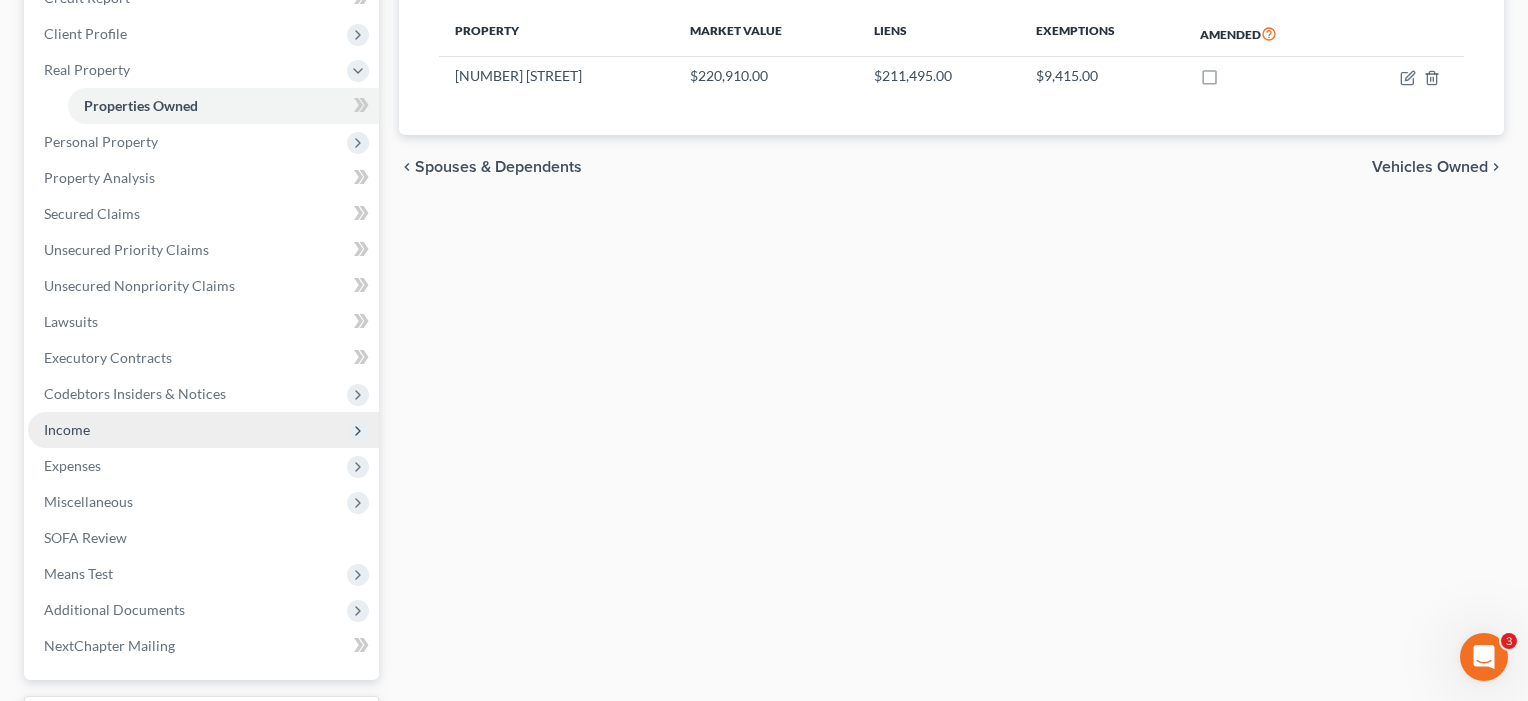 click on "Income" at bounding box center (67, 429) 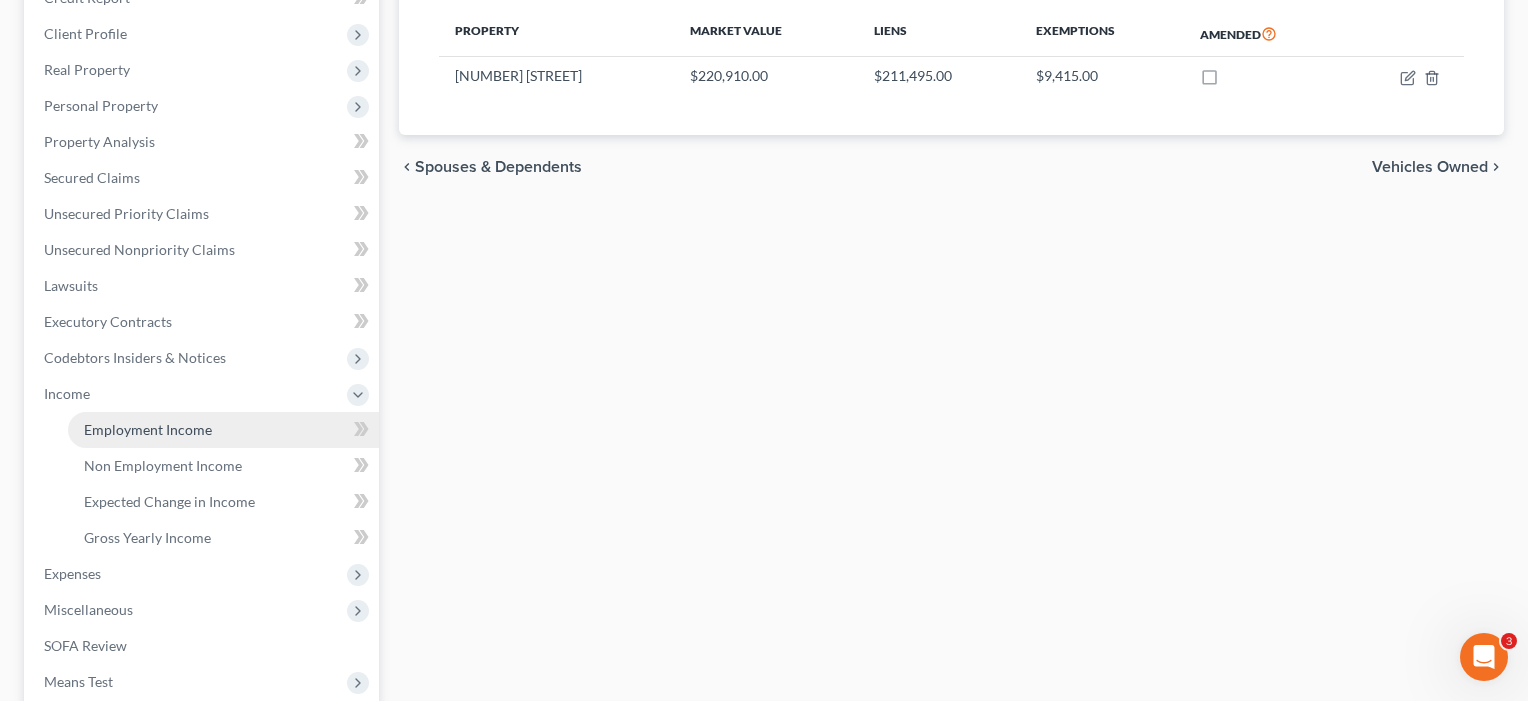 click on "Employment Income" at bounding box center (148, 429) 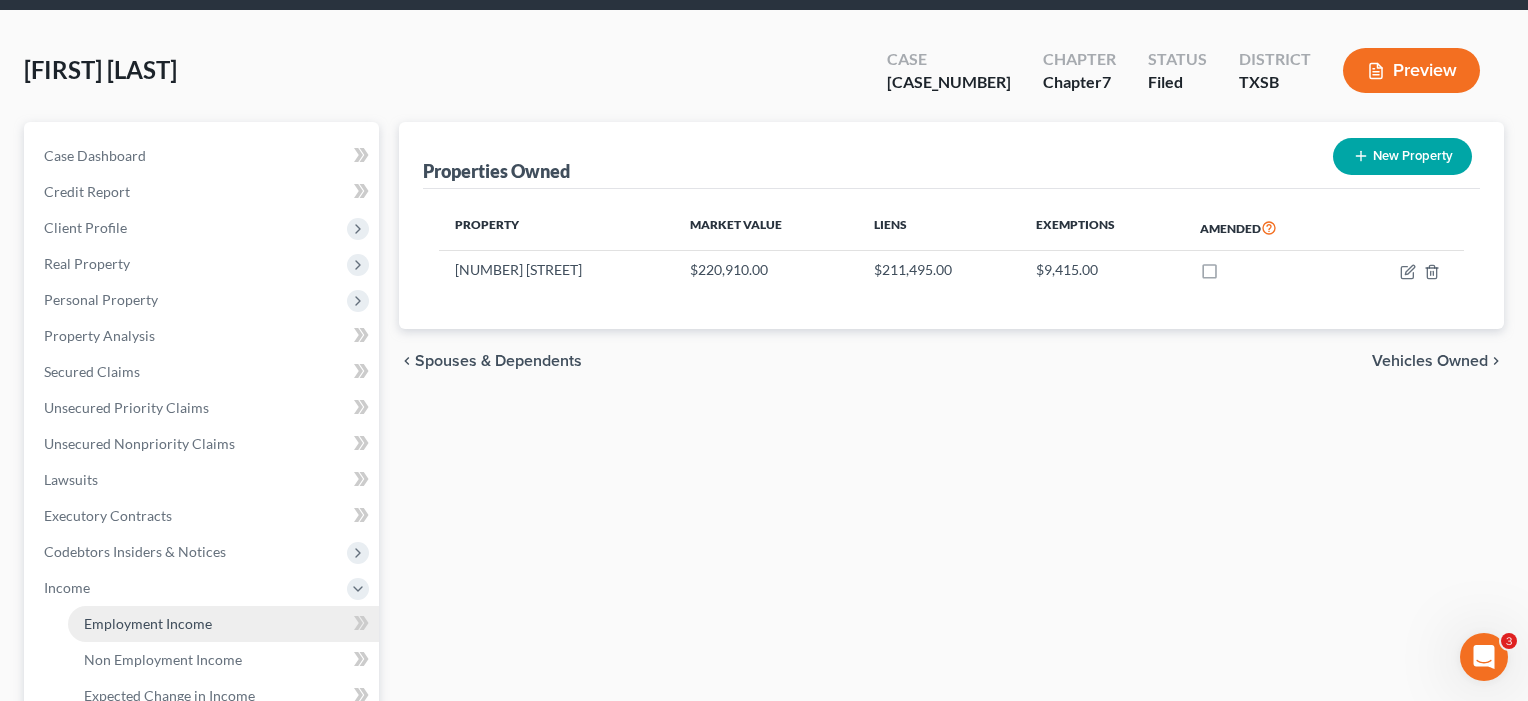 scroll, scrollTop: 0, scrollLeft: 0, axis: both 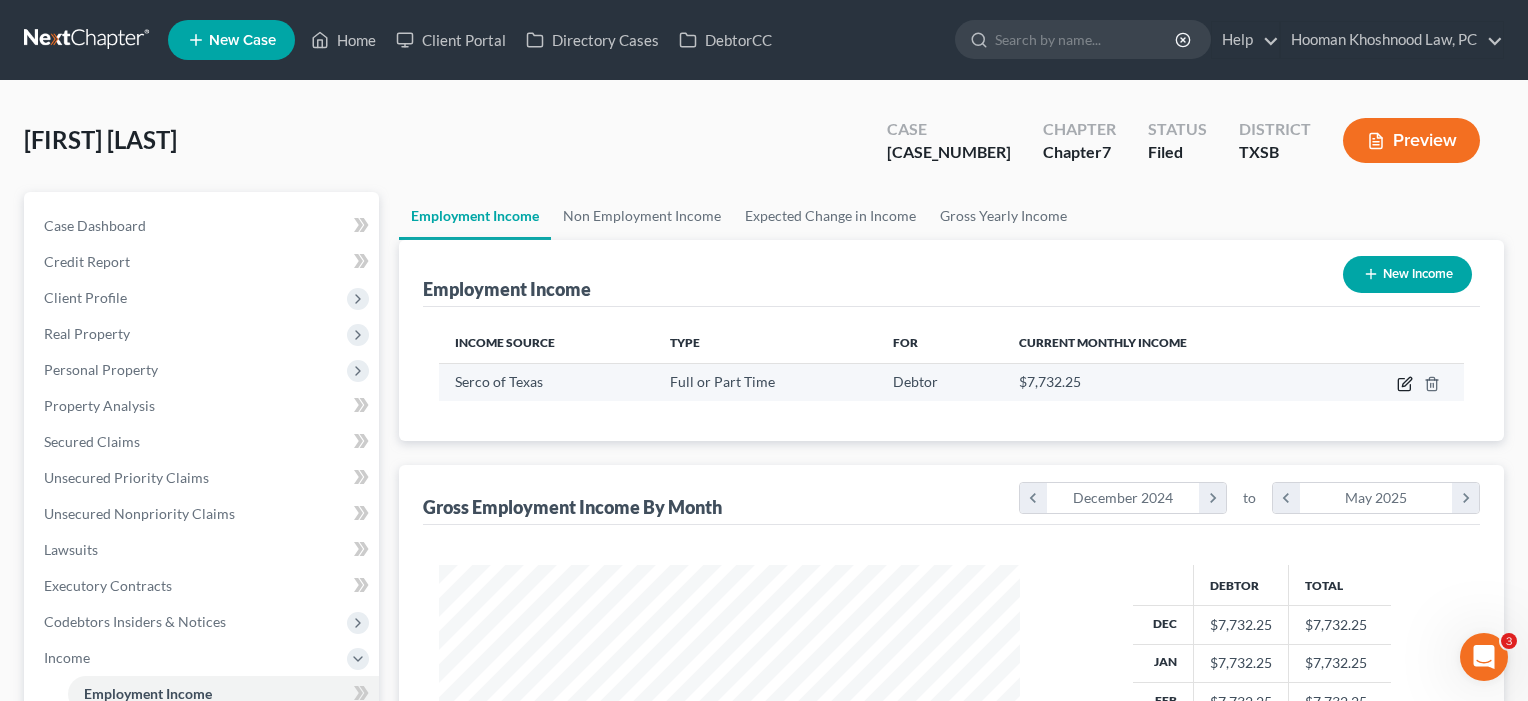 click 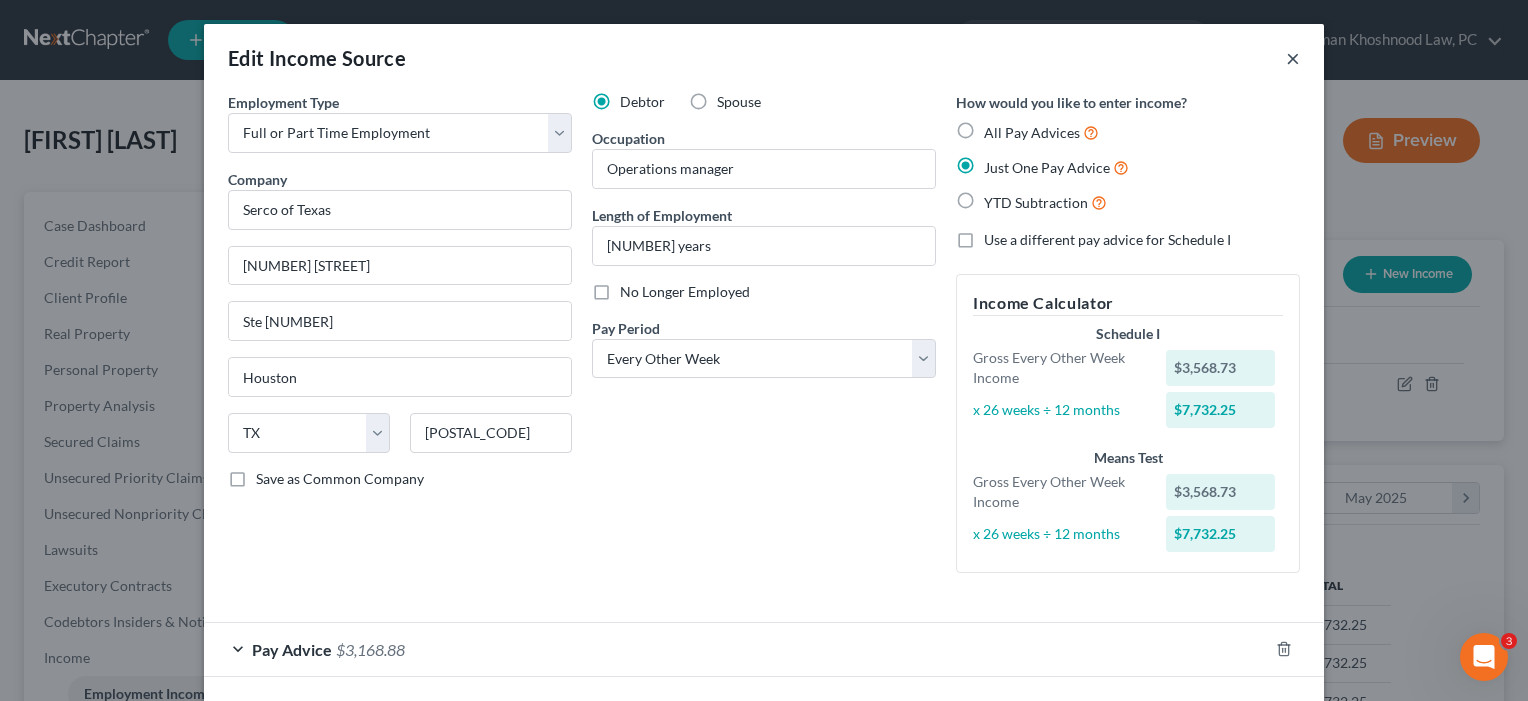 click on "×" at bounding box center (1293, 58) 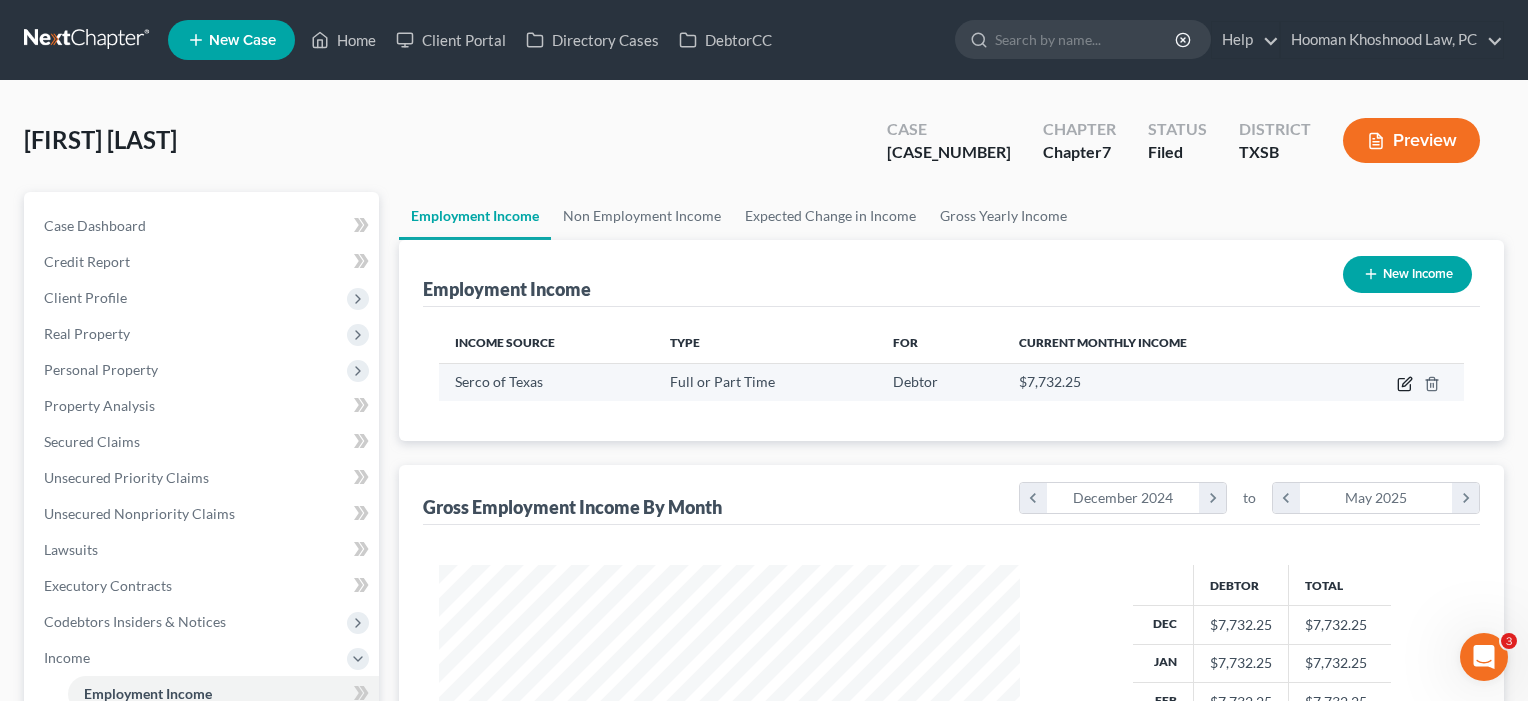 click 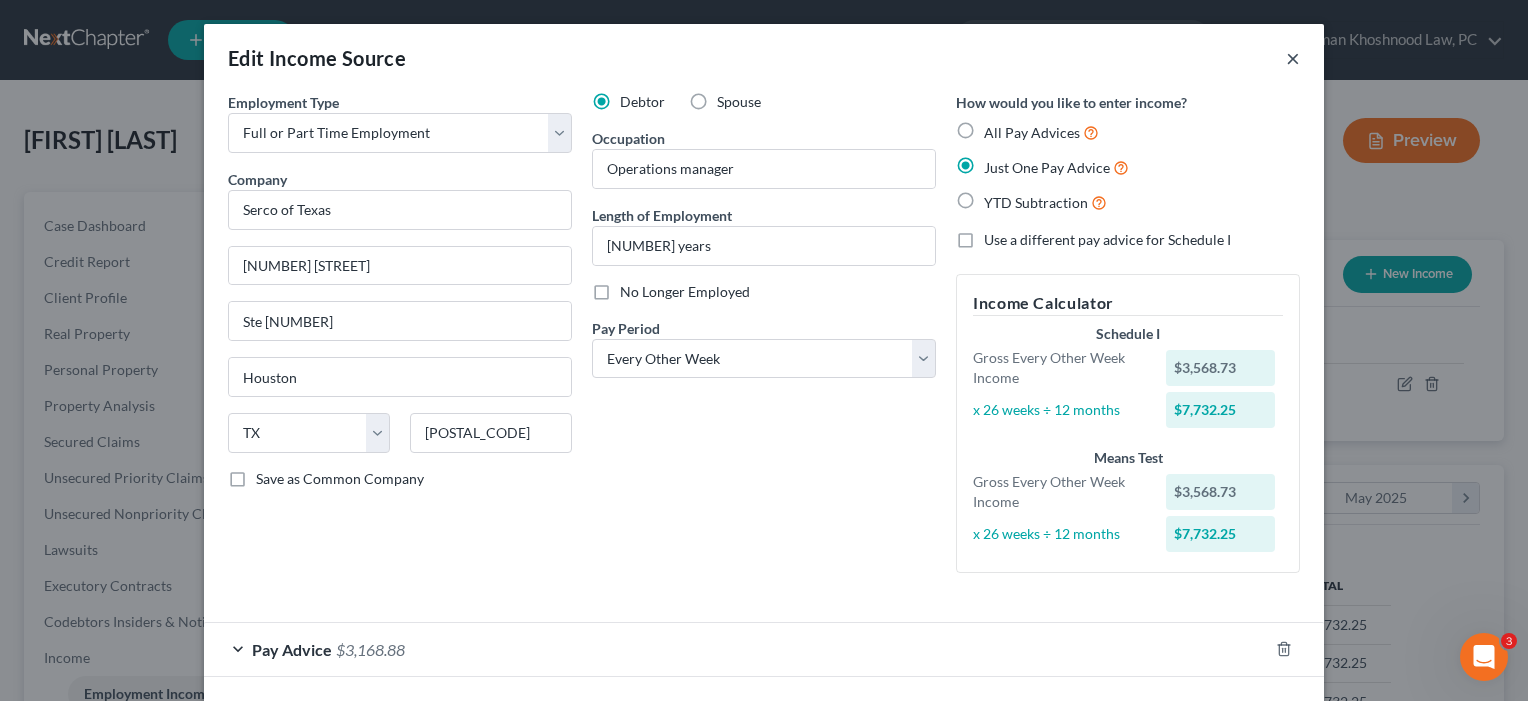 click on "×" at bounding box center (1293, 58) 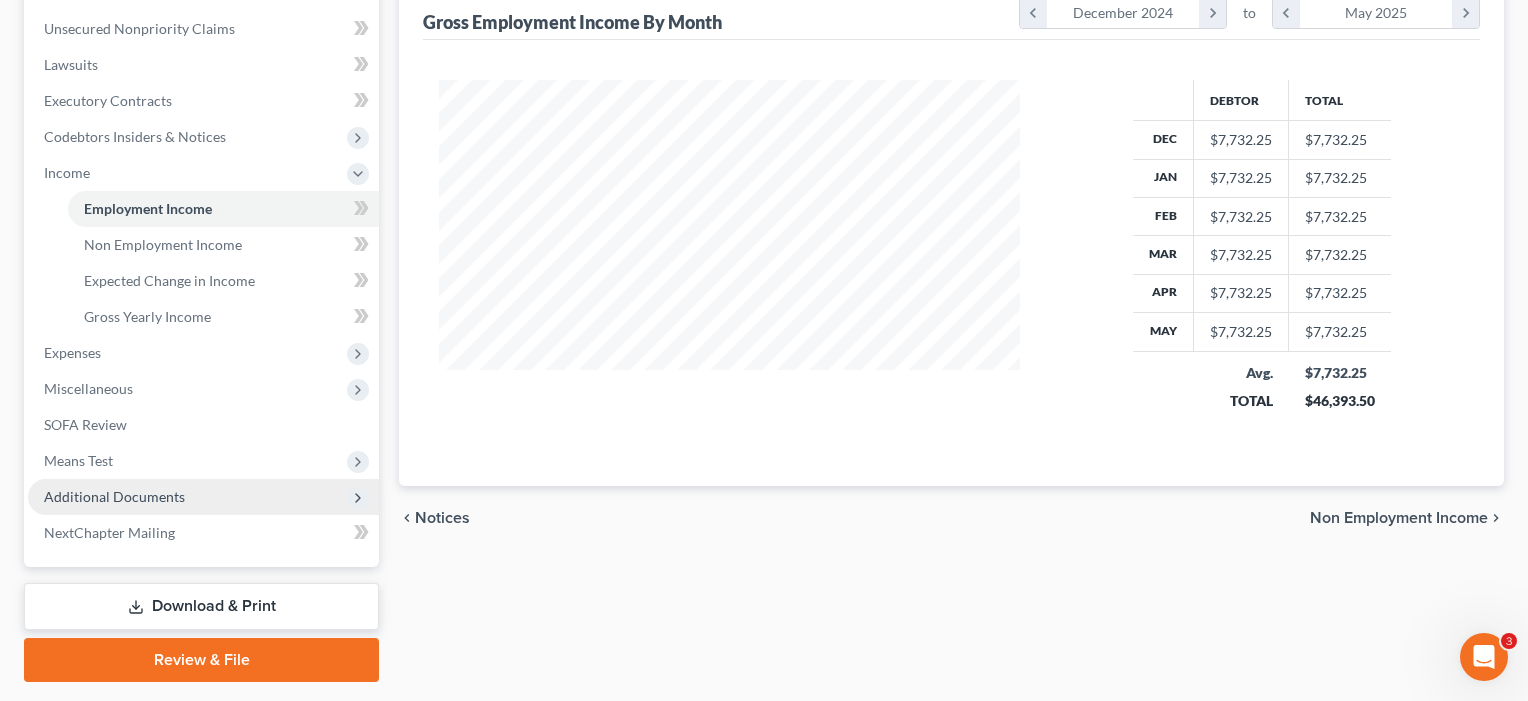 scroll, scrollTop: 495, scrollLeft: 0, axis: vertical 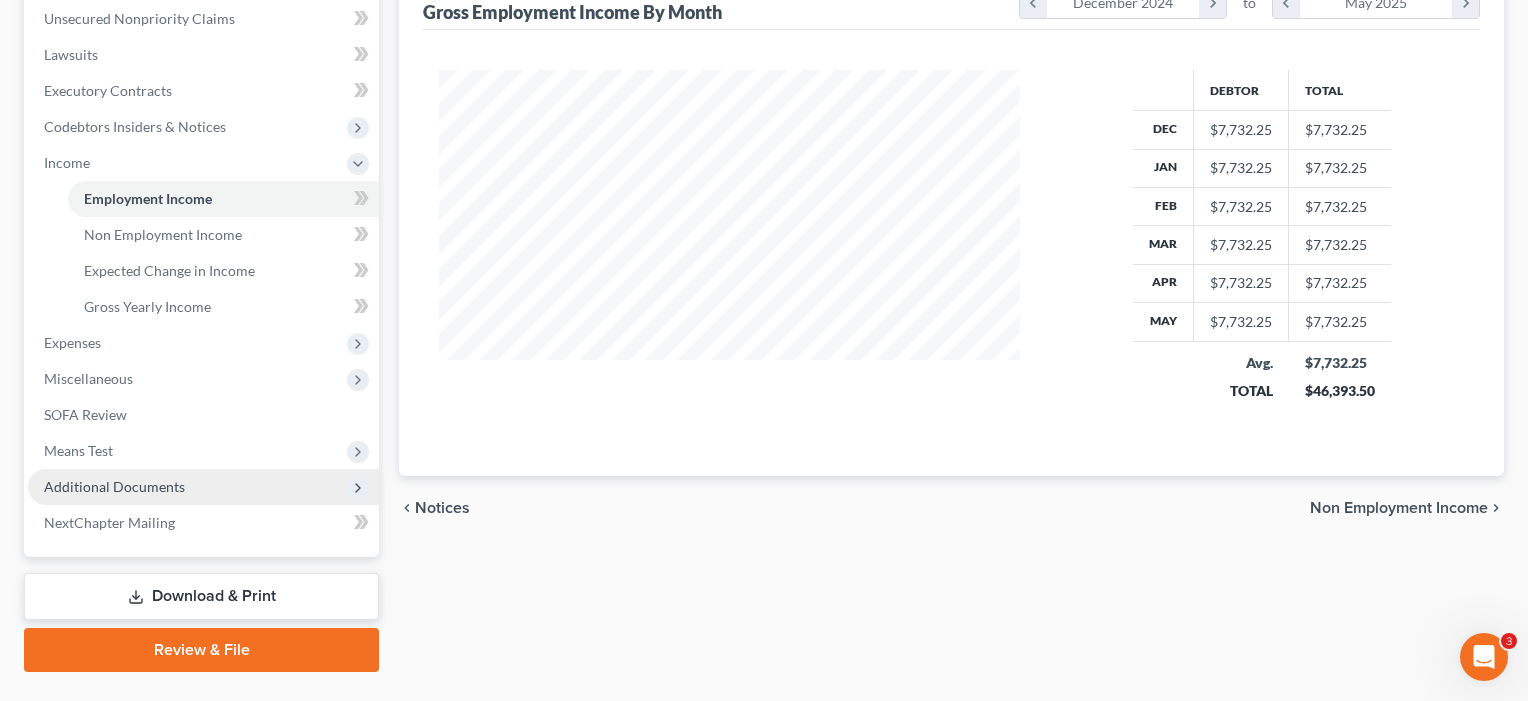 click on "Additional Documents" at bounding box center (114, 486) 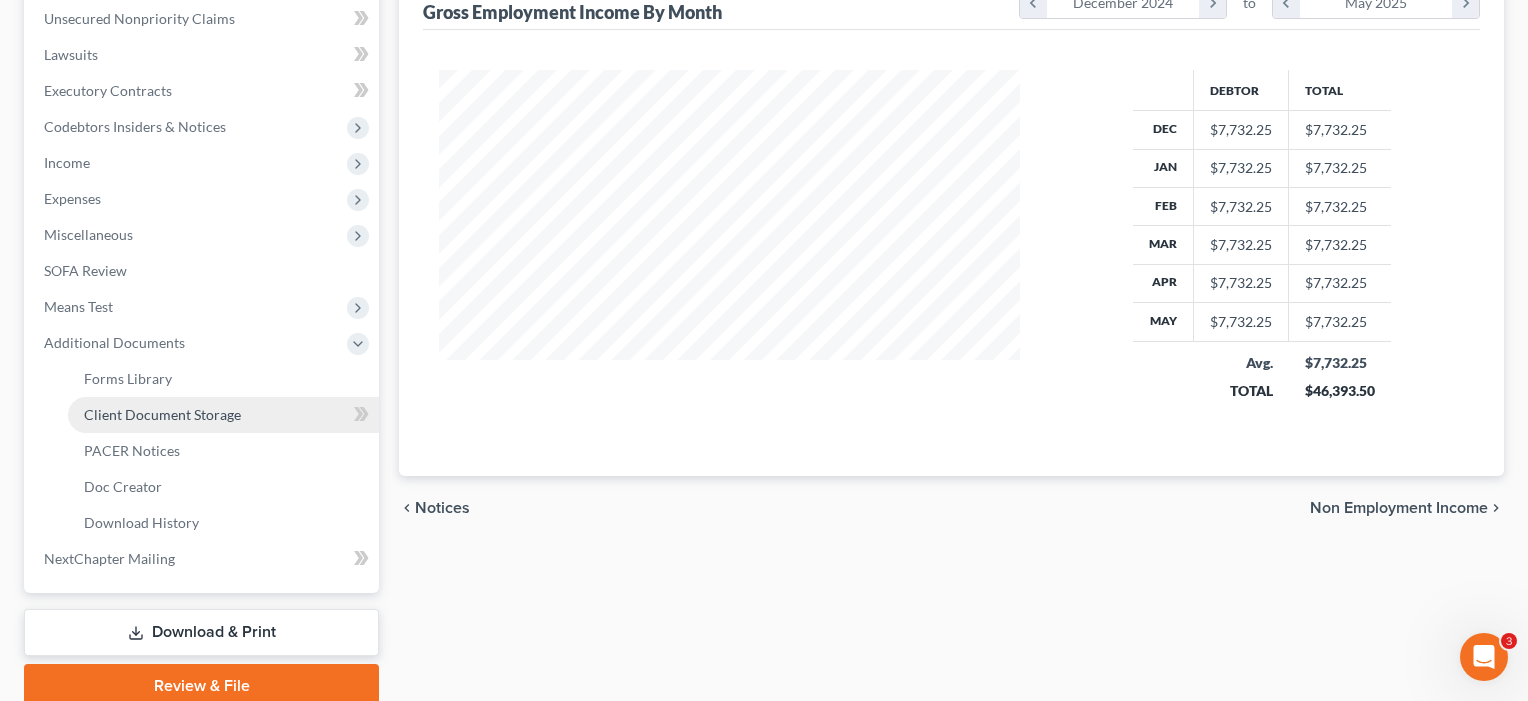 click on "Client Document Storage" at bounding box center [162, 414] 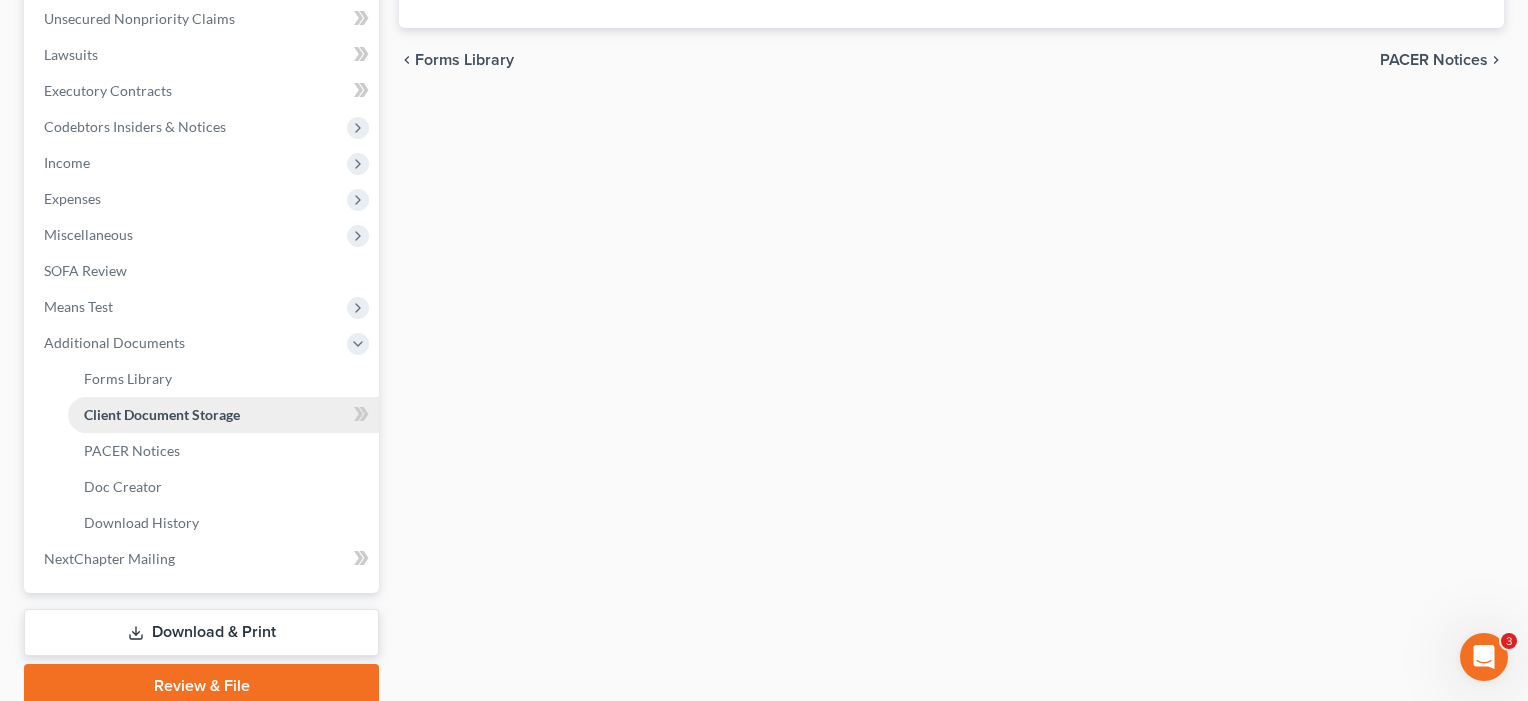 scroll, scrollTop: 32, scrollLeft: 0, axis: vertical 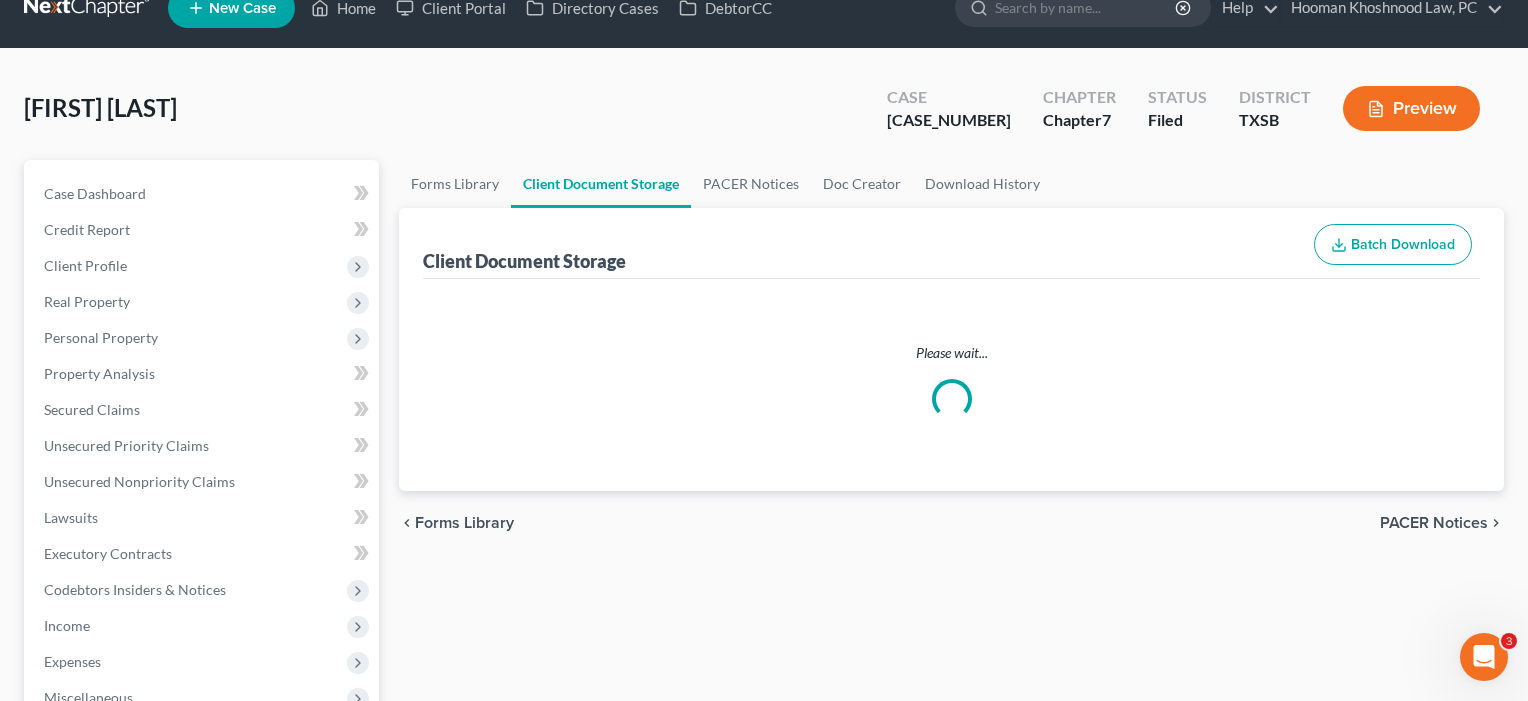 select on "39" 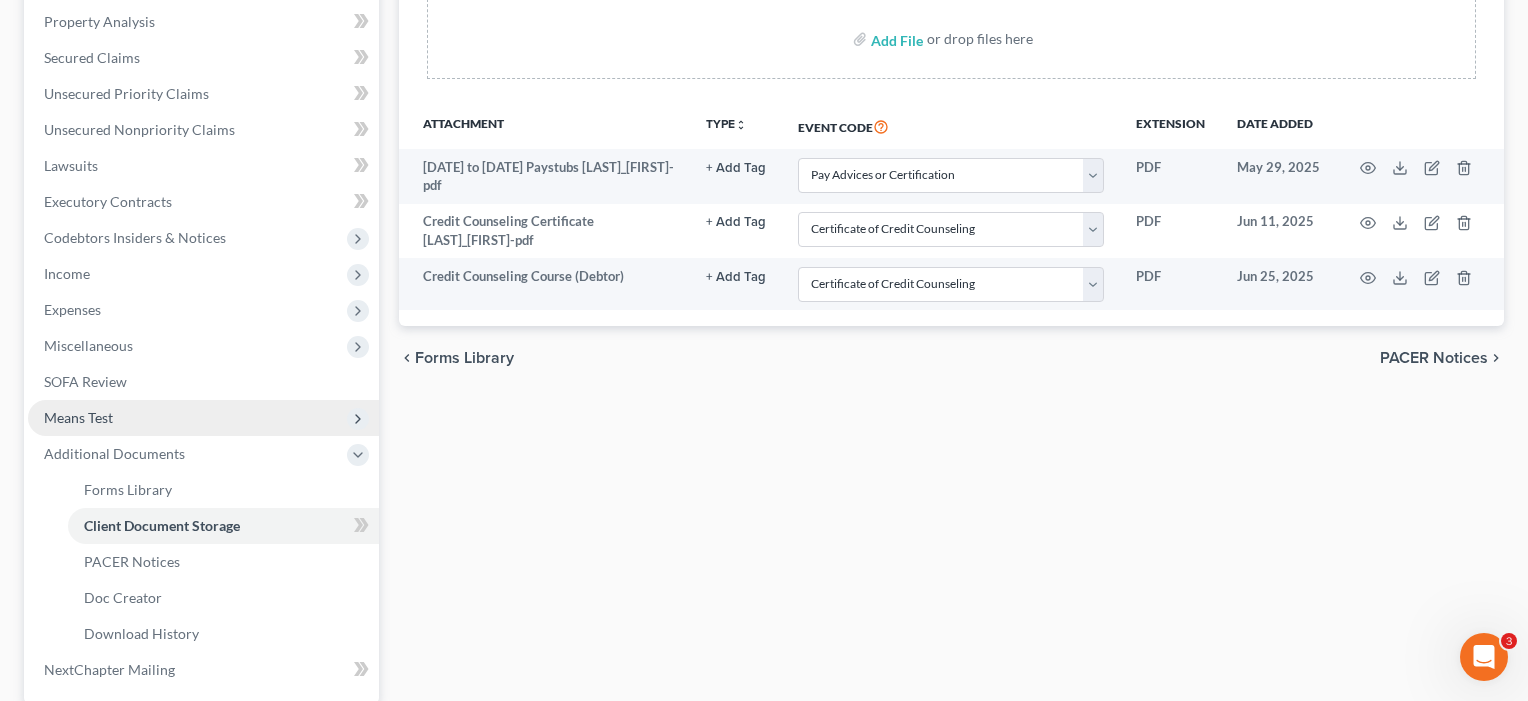 scroll, scrollTop: 385, scrollLeft: 0, axis: vertical 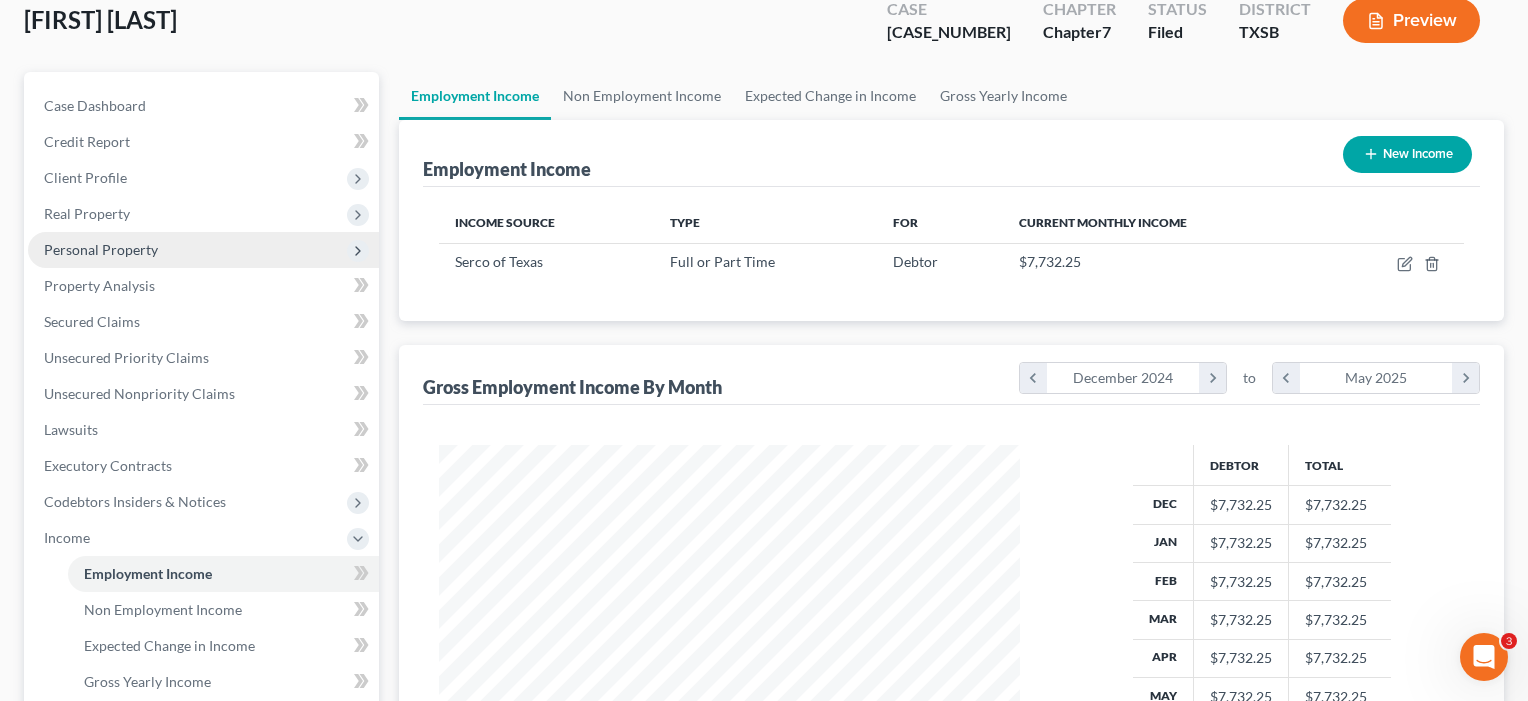 click on "Personal Property" at bounding box center [101, 249] 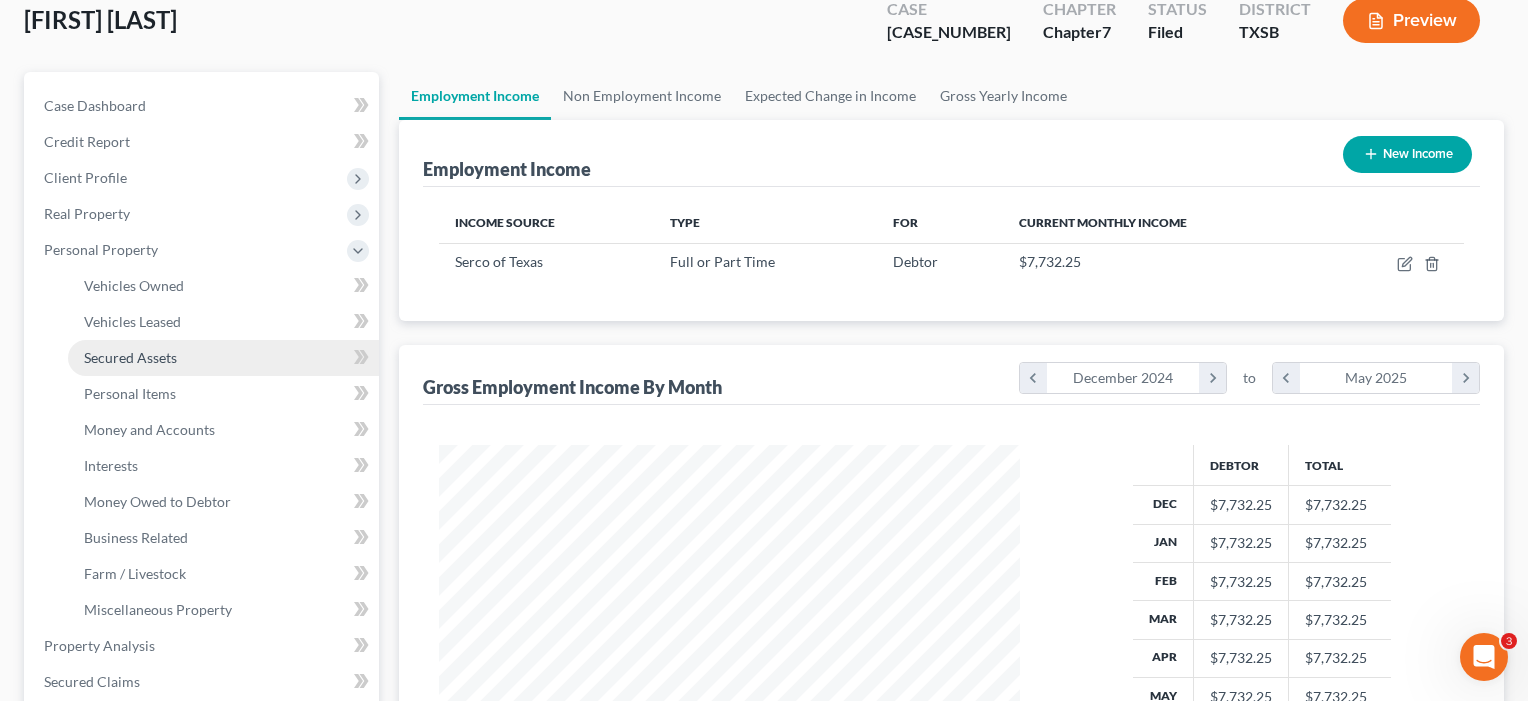 click on "Secured Assets" at bounding box center (130, 357) 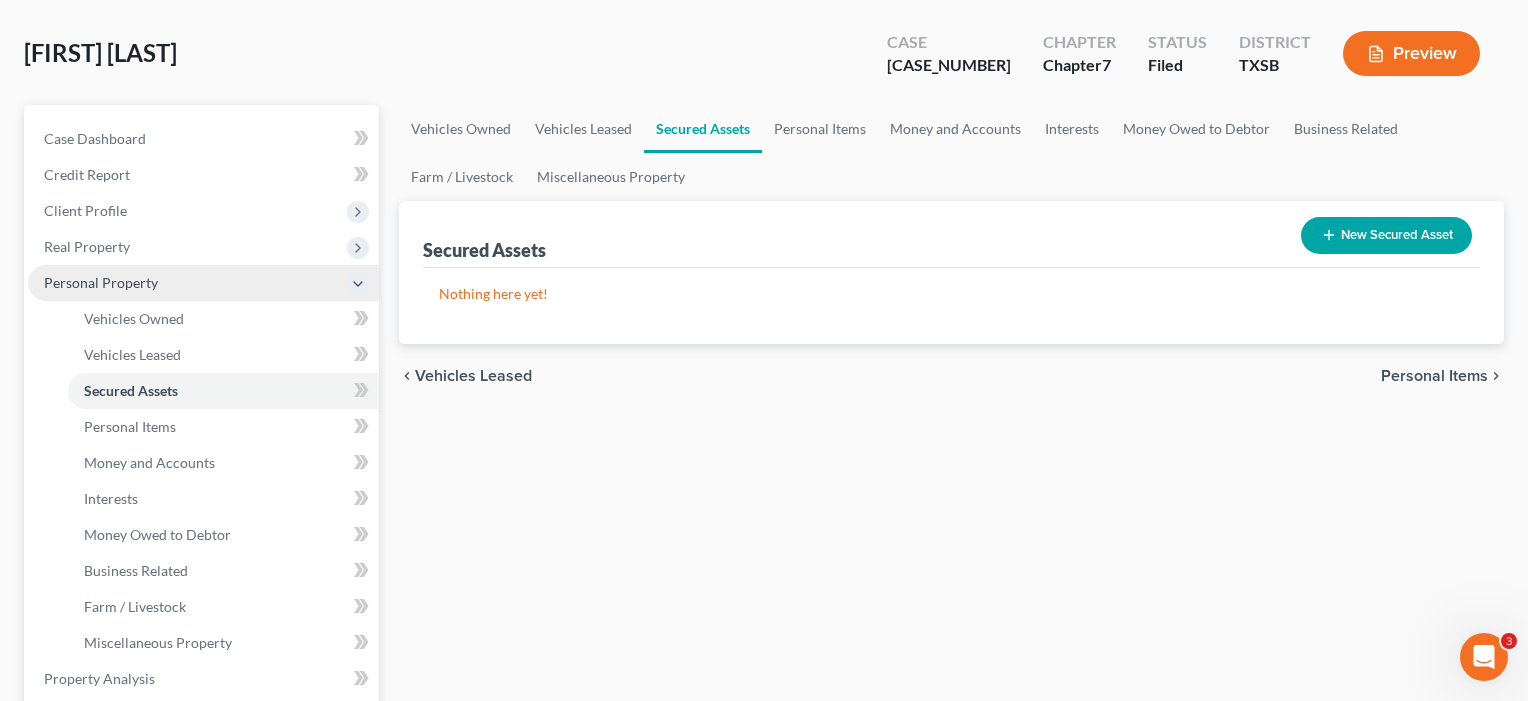 scroll, scrollTop: 112, scrollLeft: 0, axis: vertical 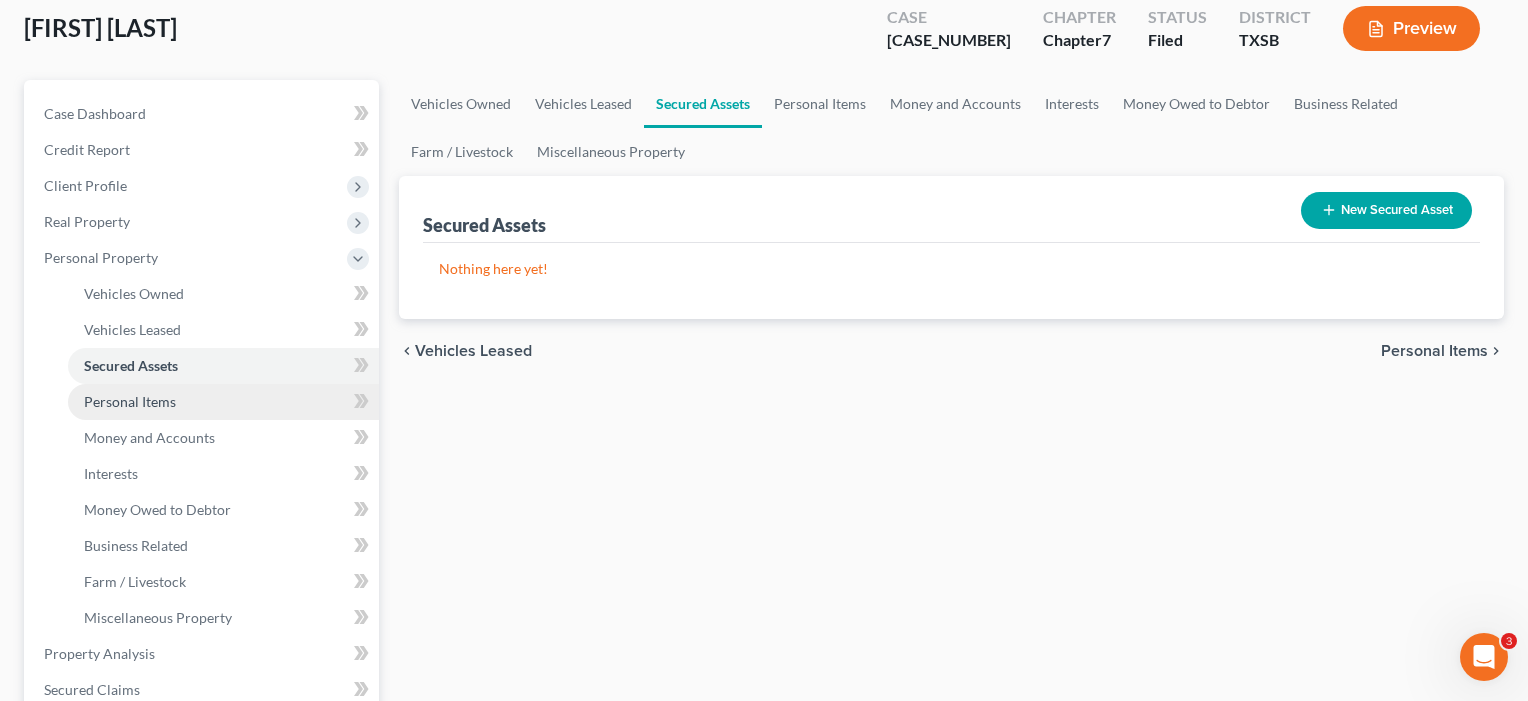 click on "Personal Items" at bounding box center [130, 401] 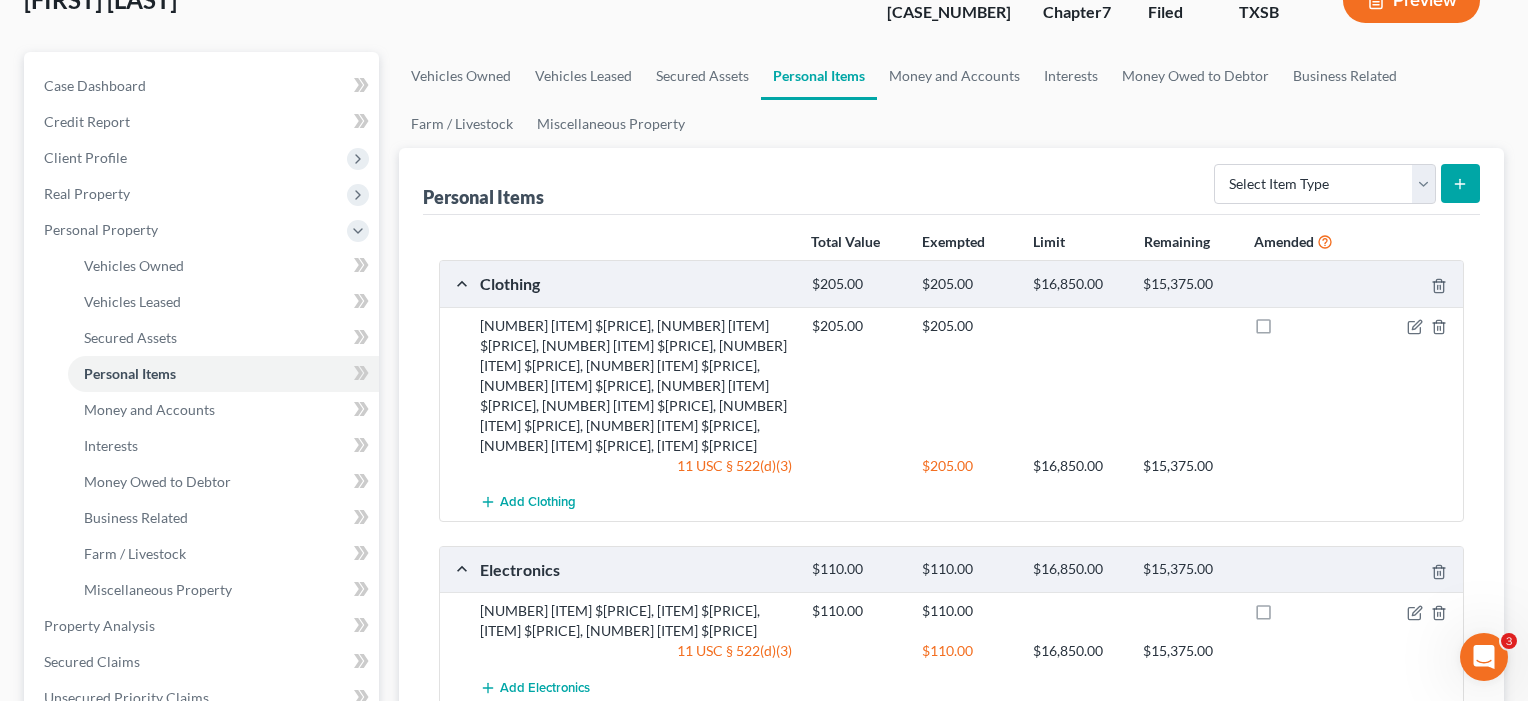 scroll, scrollTop: 141, scrollLeft: 0, axis: vertical 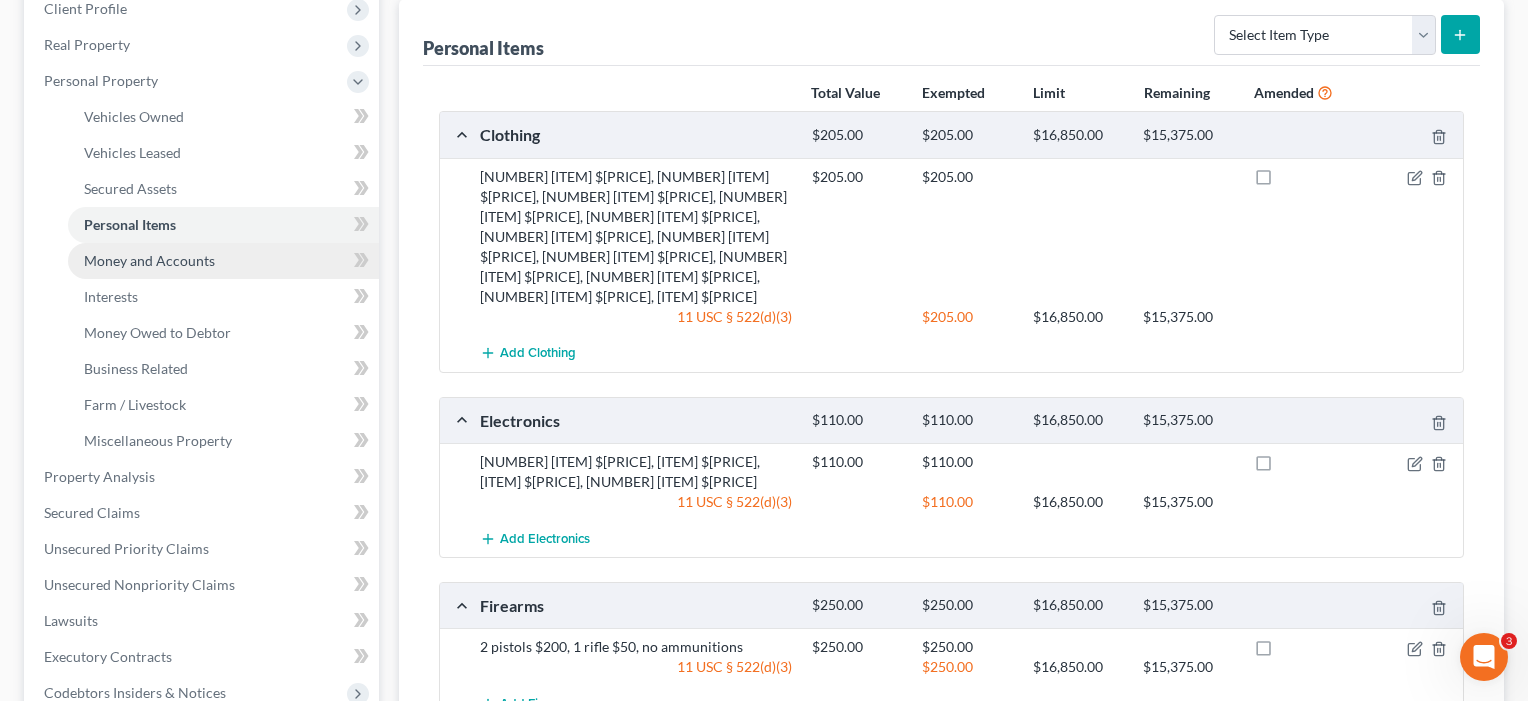 click on "Money and Accounts" at bounding box center (149, 260) 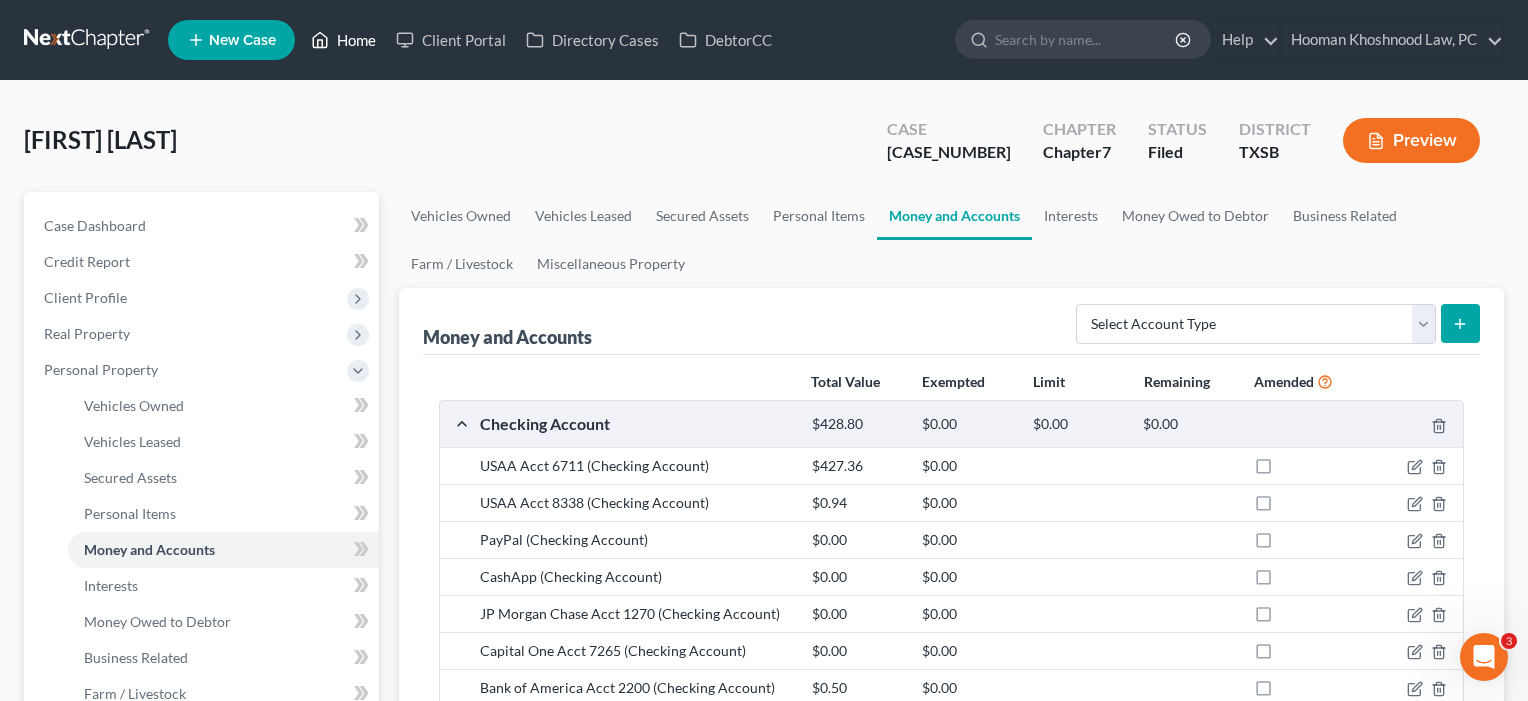 scroll, scrollTop: 0, scrollLeft: 0, axis: both 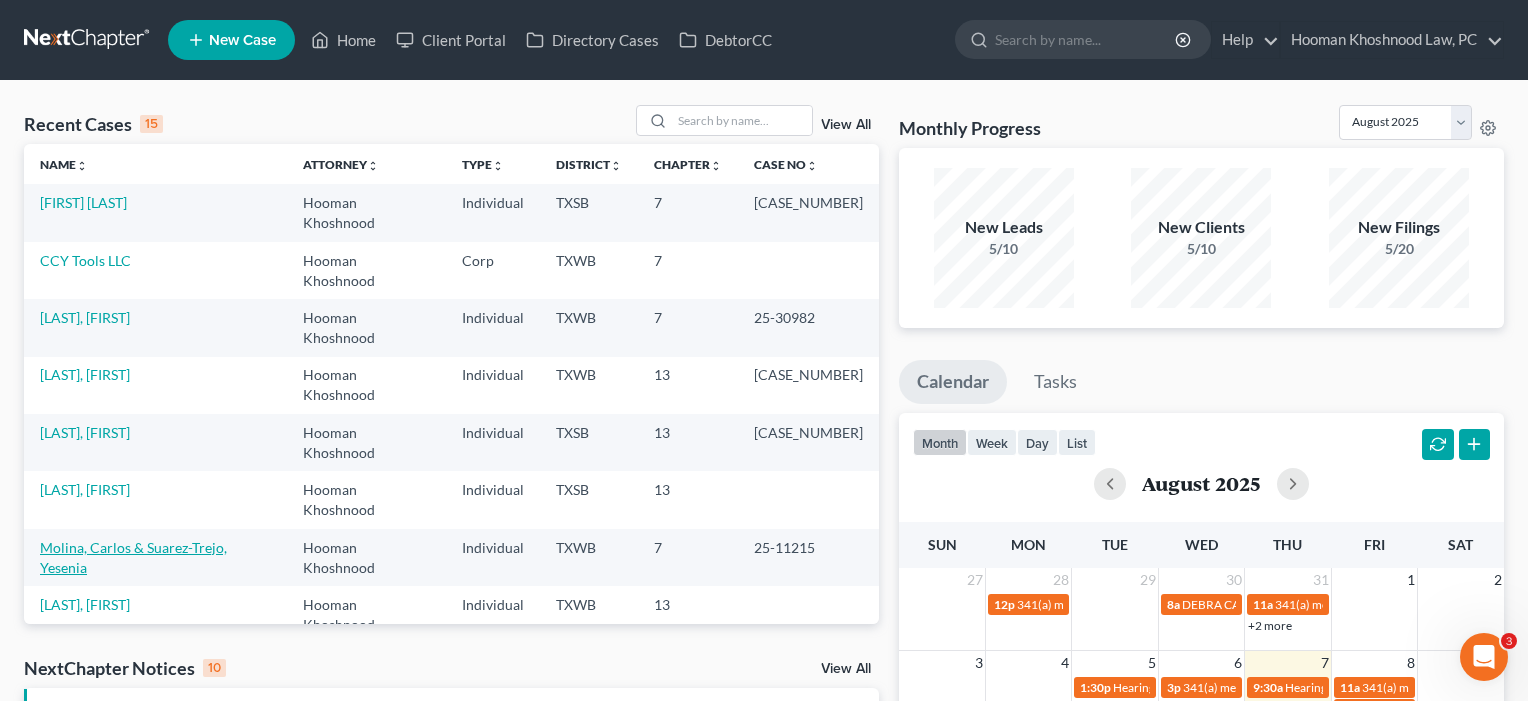 click on "Molina, Carlos & Suarez-Trejo, Yesenia" at bounding box center (133, 557) 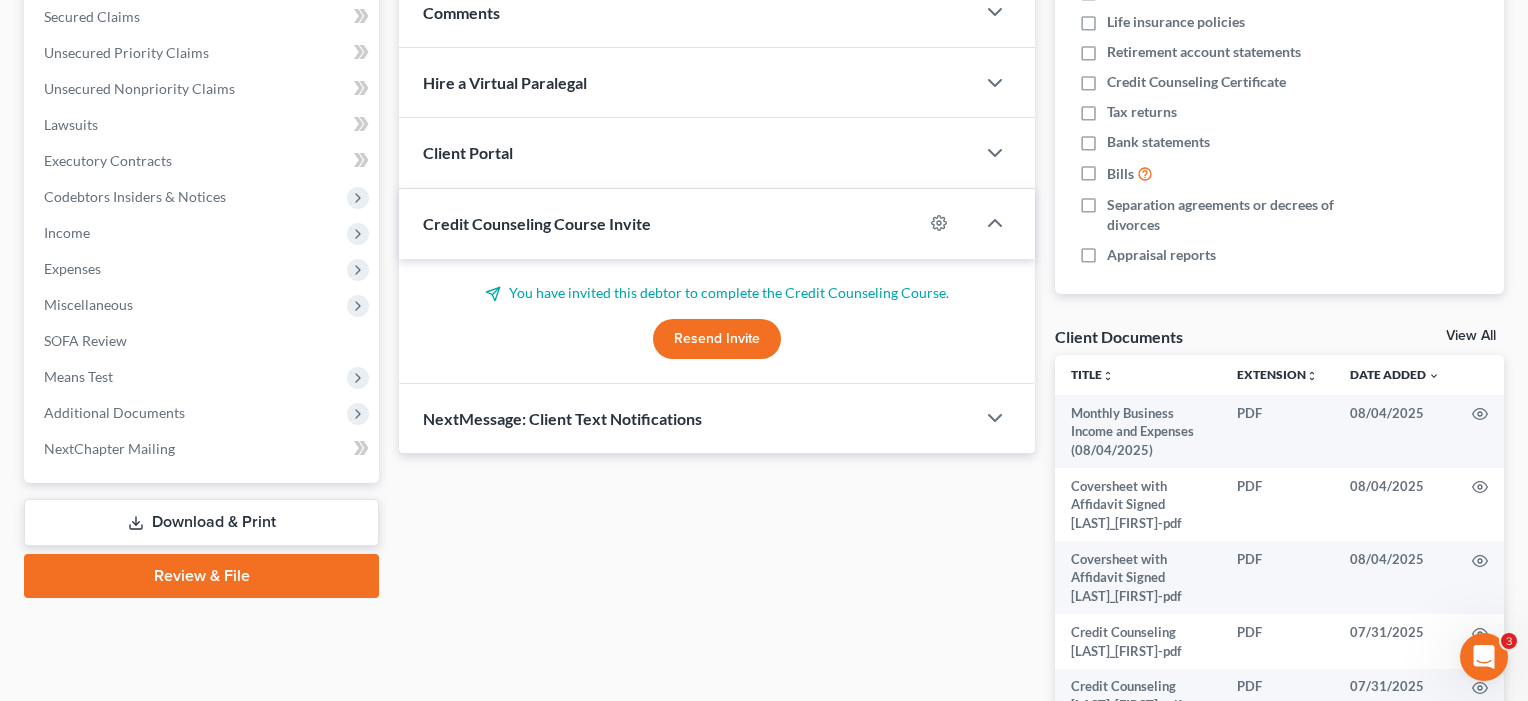 scroll, scrollTop: 490, scrollLeft: 0, axis: vertical 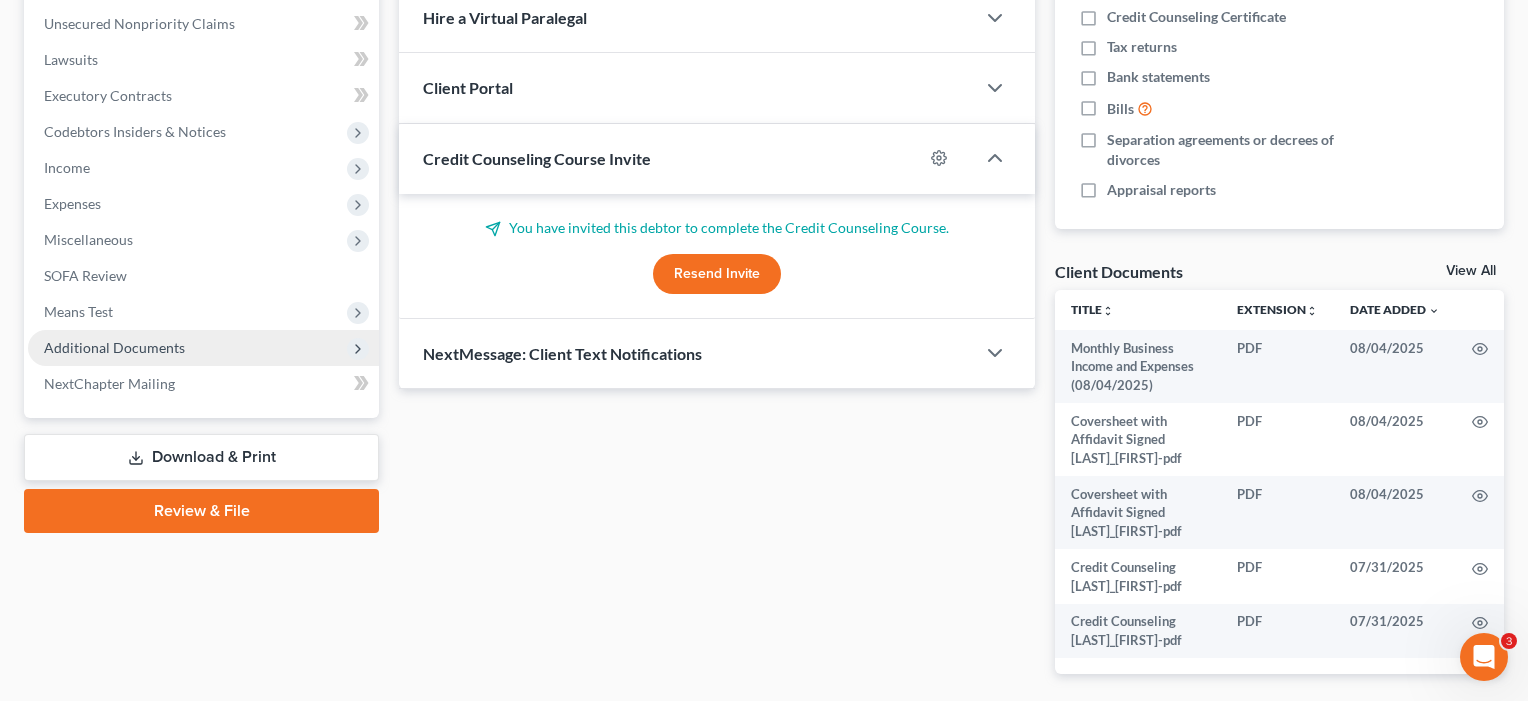 click on "Additional Documents" at bounding box center (114, 347) 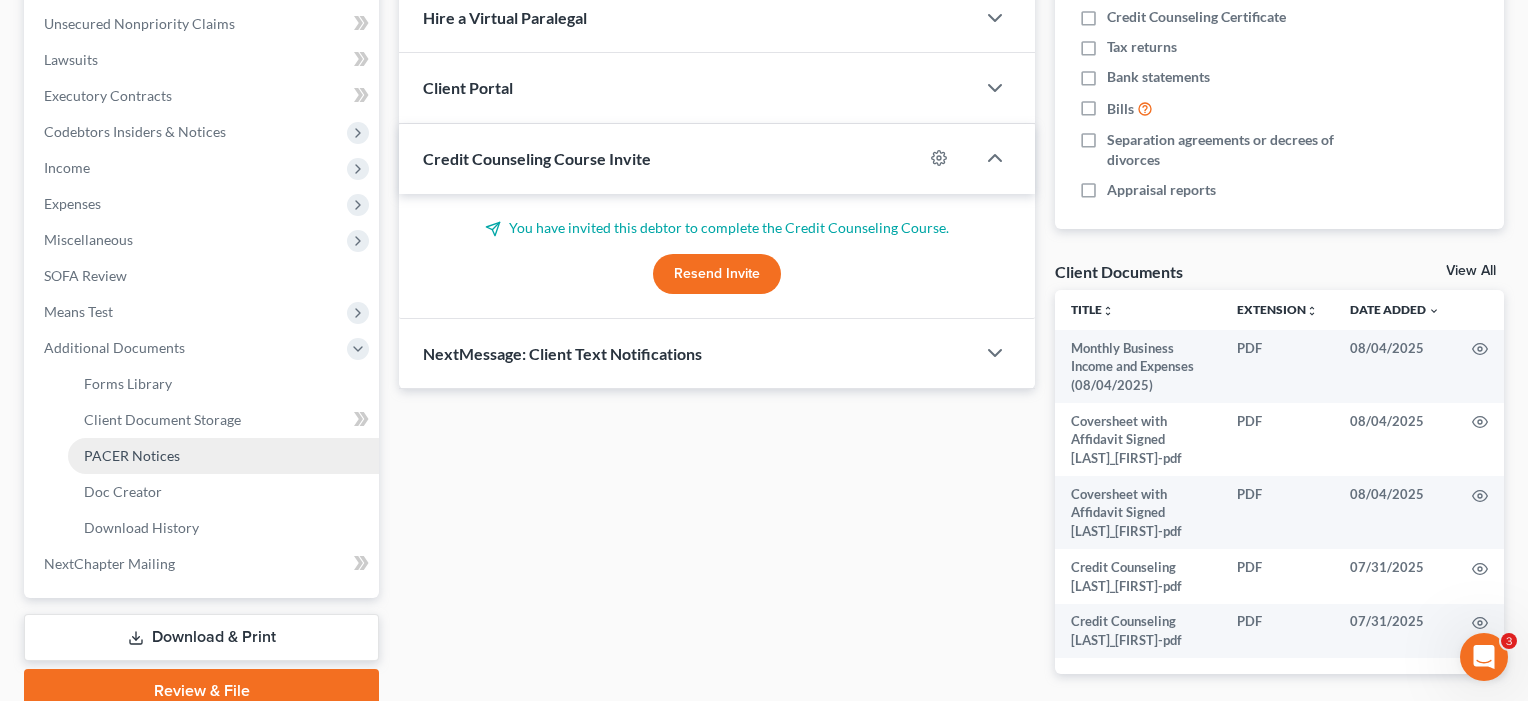 click on "PACER Notices" at bounding box center (132, 455) 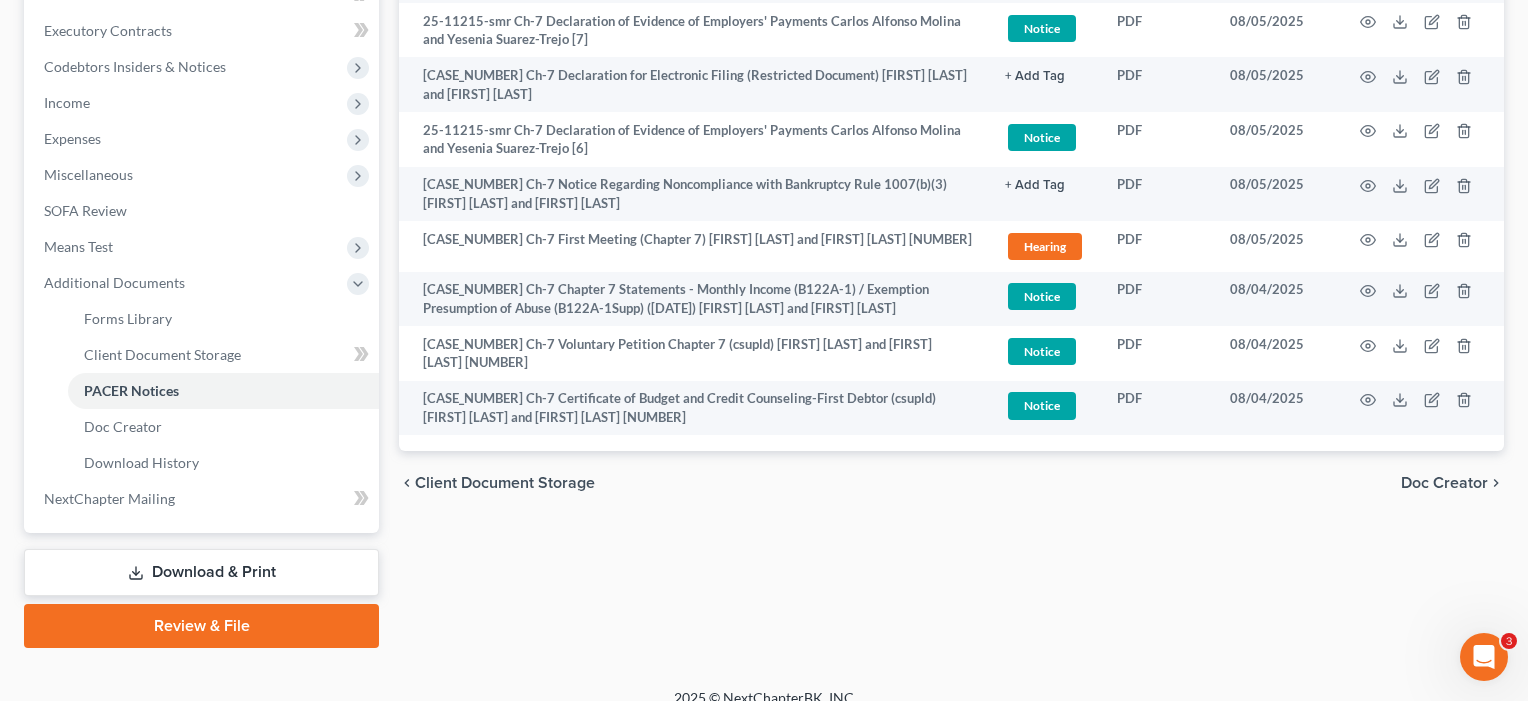scroll, scrollTop: 560, scrollLeft: 0, axis: vertical 